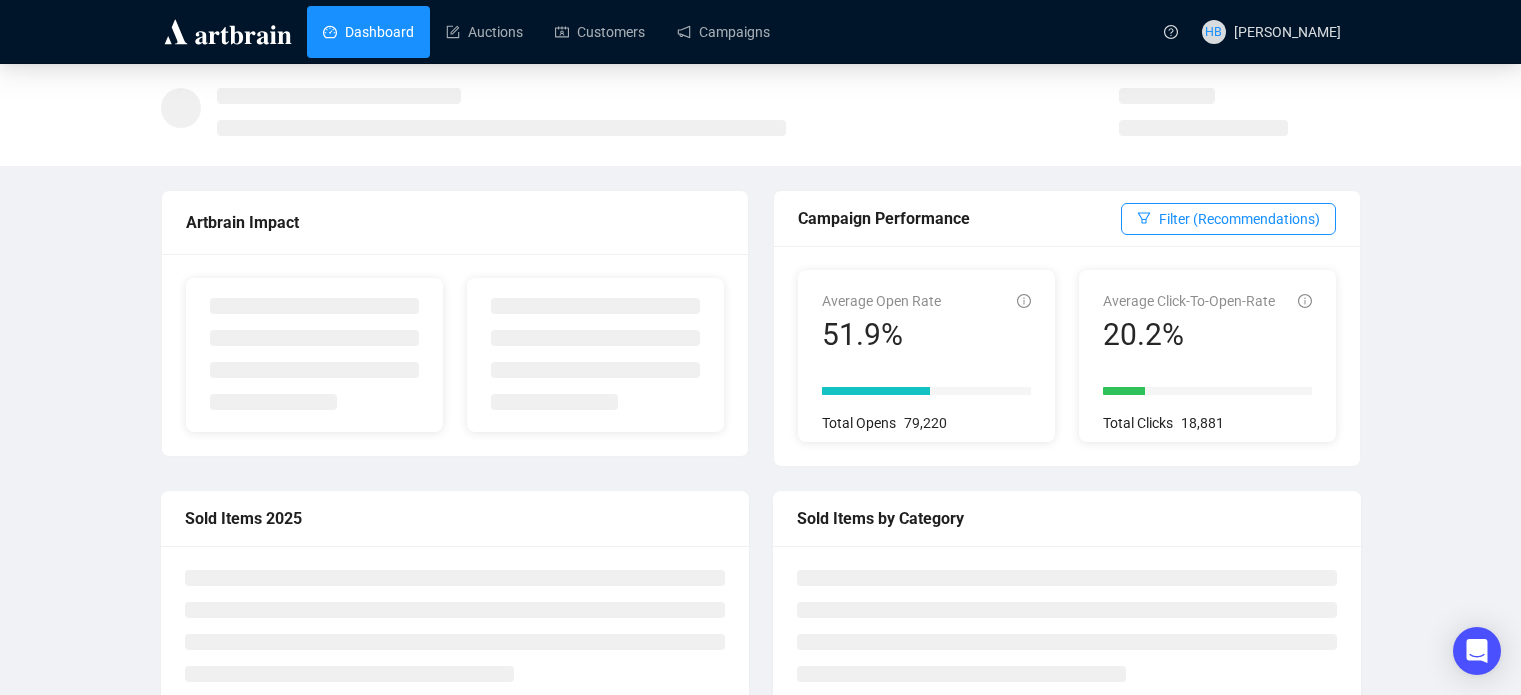 scroll, scrollTop: 0, scrollLeft: 0, axis: both 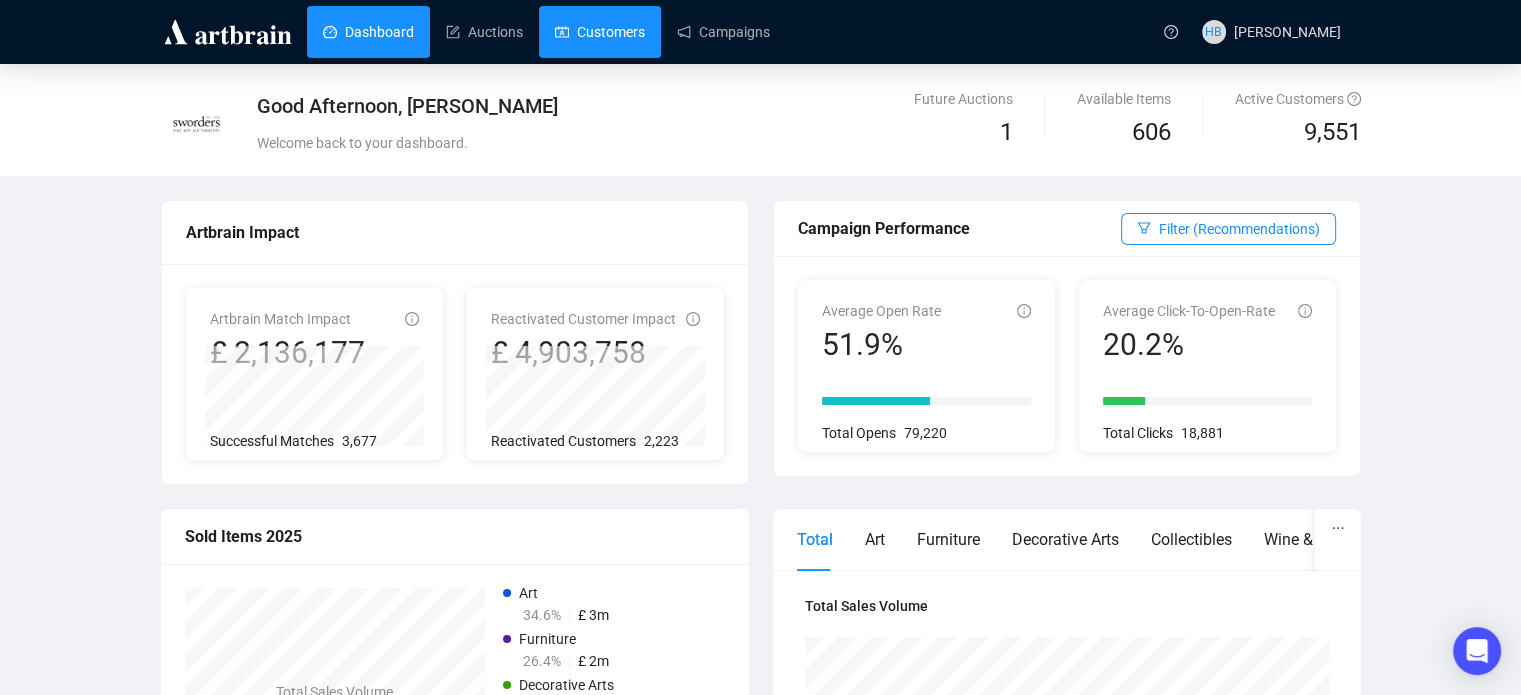 click on "Customers" at bounding box center [600, 32] 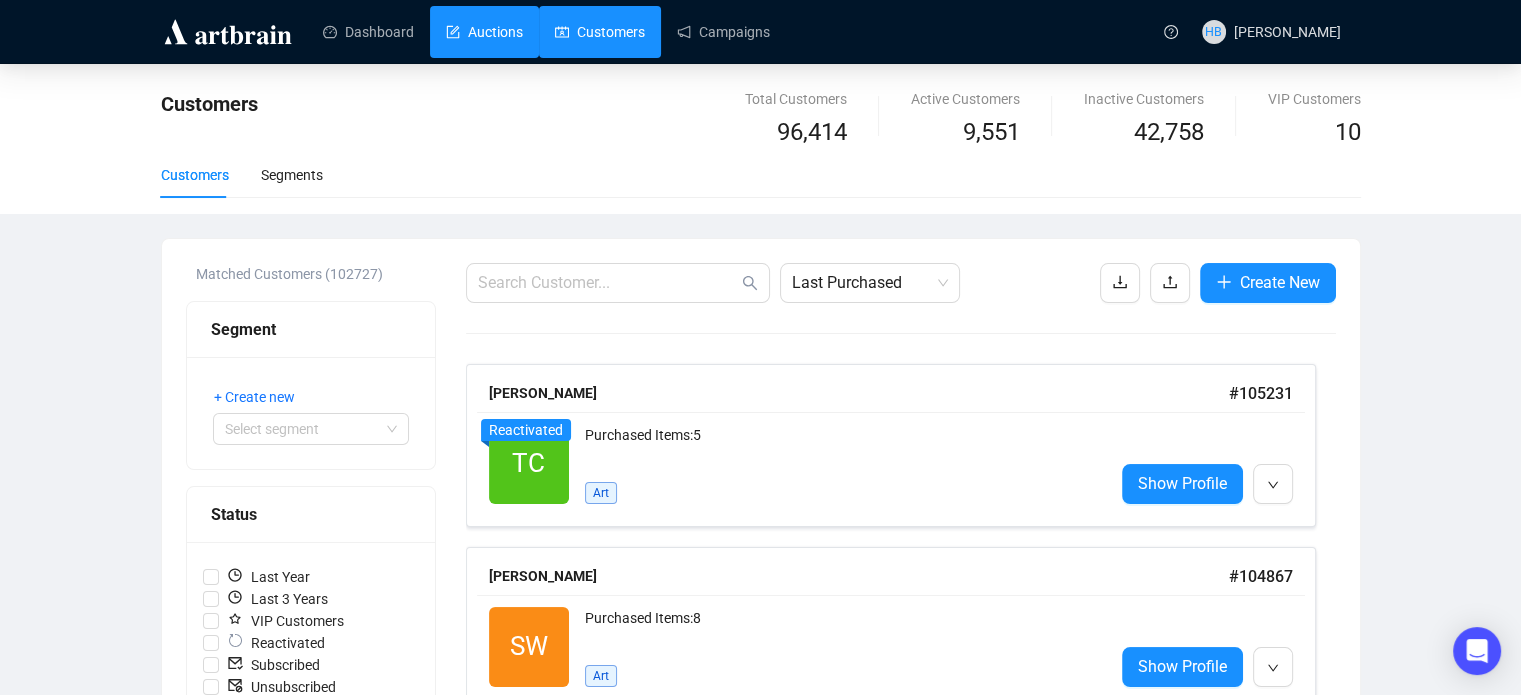 click on "Auctions" at bounding box center [484, 32] 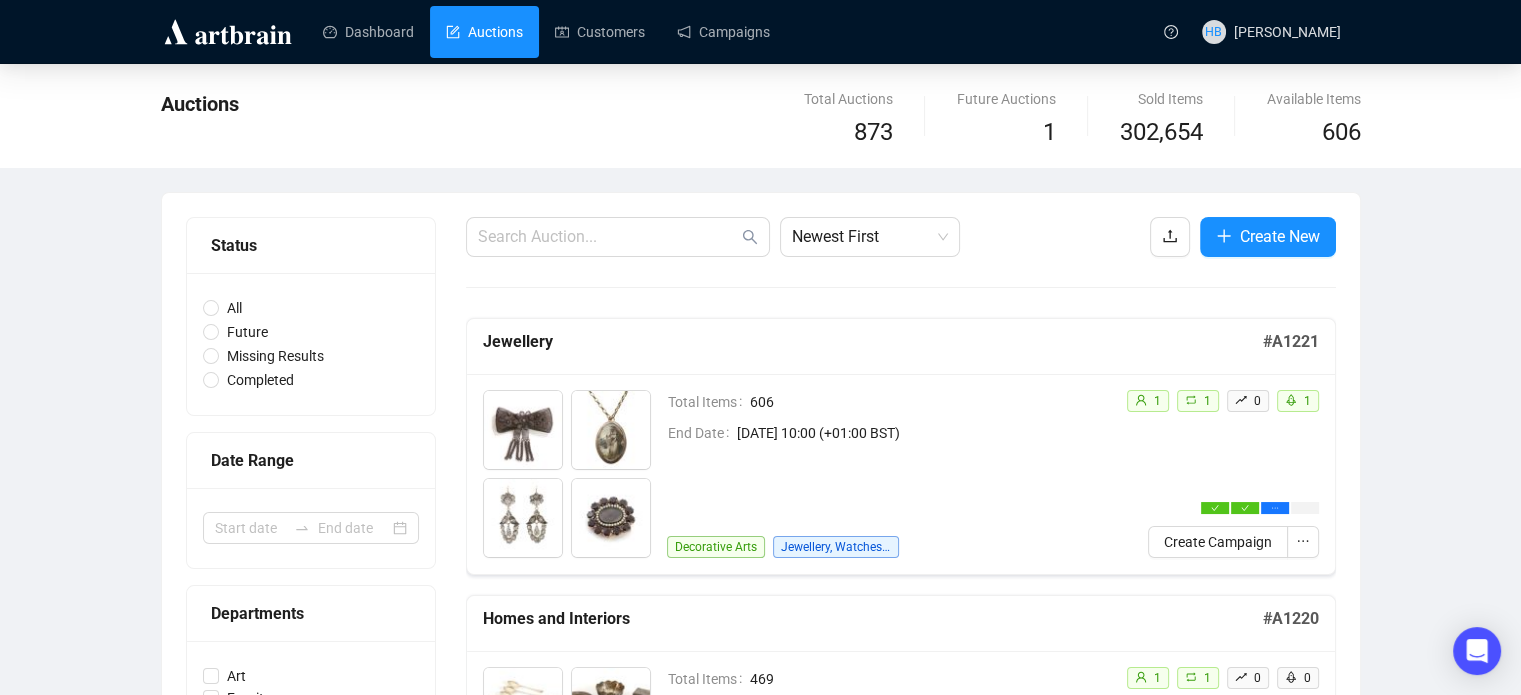 click on "Auctions Total Auctions 873 Future Auctions 1 Sold Items 302,654 Available Items 606 Status All Future Missing Results Completed Date Range Departments Art Furniture Decorative Arts Collectibles Wine & Spirits Books & Maps Jewellery, Watches & Designer Bids Newest First Create New Jewellery  # A1221 Total Items 606 End Date [DATE] 10:00 (+01:00 BST) Decorative Arts Jewellery, Watches & Designer 1 1 0 1 Create Campaign Homes and Interiors # A1220 Total Items 469 End Date [DATE] 9:30 (+01:00 BST) Art Furniture Decorative Arts Collectibles Wine & Spirits Books & Maps 1 1 0 0 Upload Results Fine Wine and Spirits # A1218 Total Items 160 End Date [DATE] 18:00 (+01:00 BST) Wine & Spirits 1 1 0 0 Upload Results Paint. Print. Sculpt. # A1219 Total Items 493 End Date [DATE] 10:00 (+01:00 BST) Art Decorative Arts Books & Maps 1 1 0 1 Completed View Report The Vinyl Vault | A Pristine Single-Owner Collection # A1212 Total Items 62 End Date [DATE] 18:00 (+01:00 BST) 1 1 0 0 # 1" at bounding box center [760, 1614] 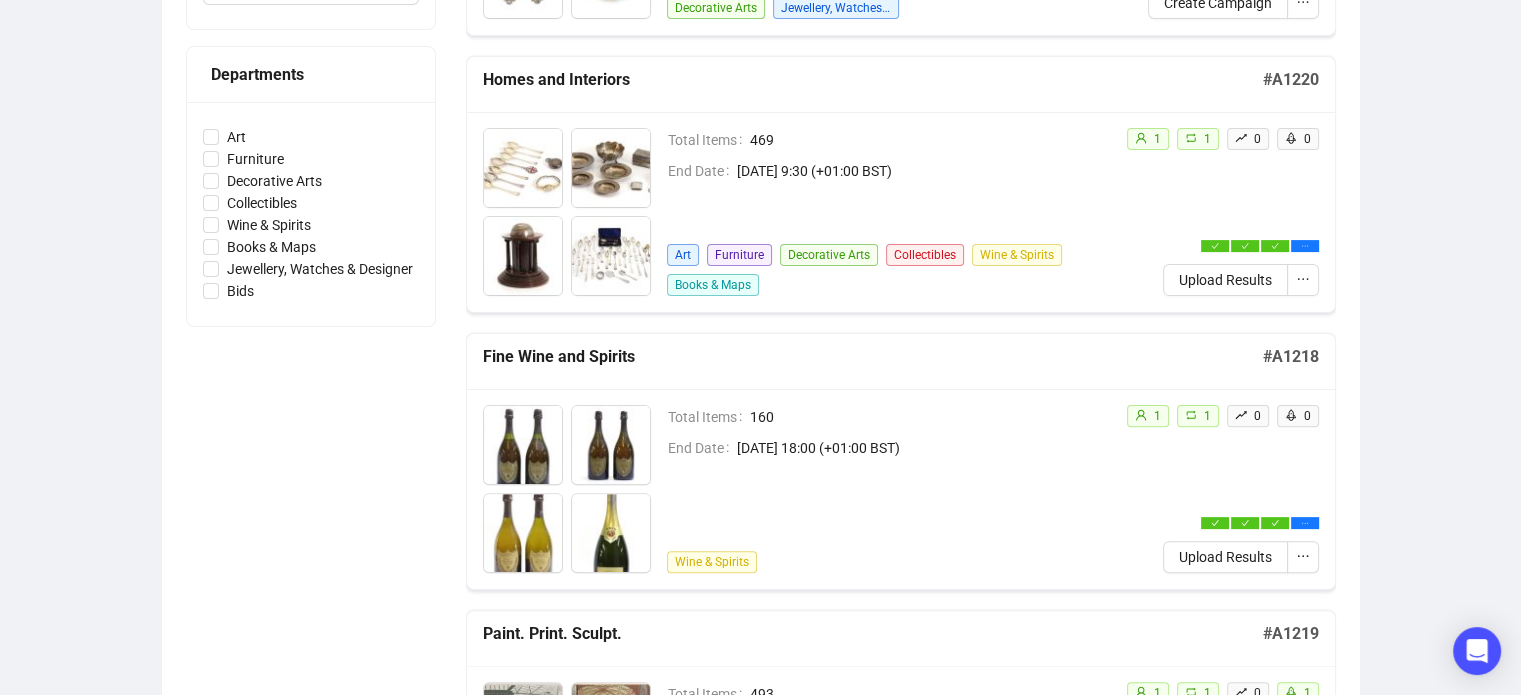 scroll, scrollTop: 0, scrollLeft: 0, axis: both 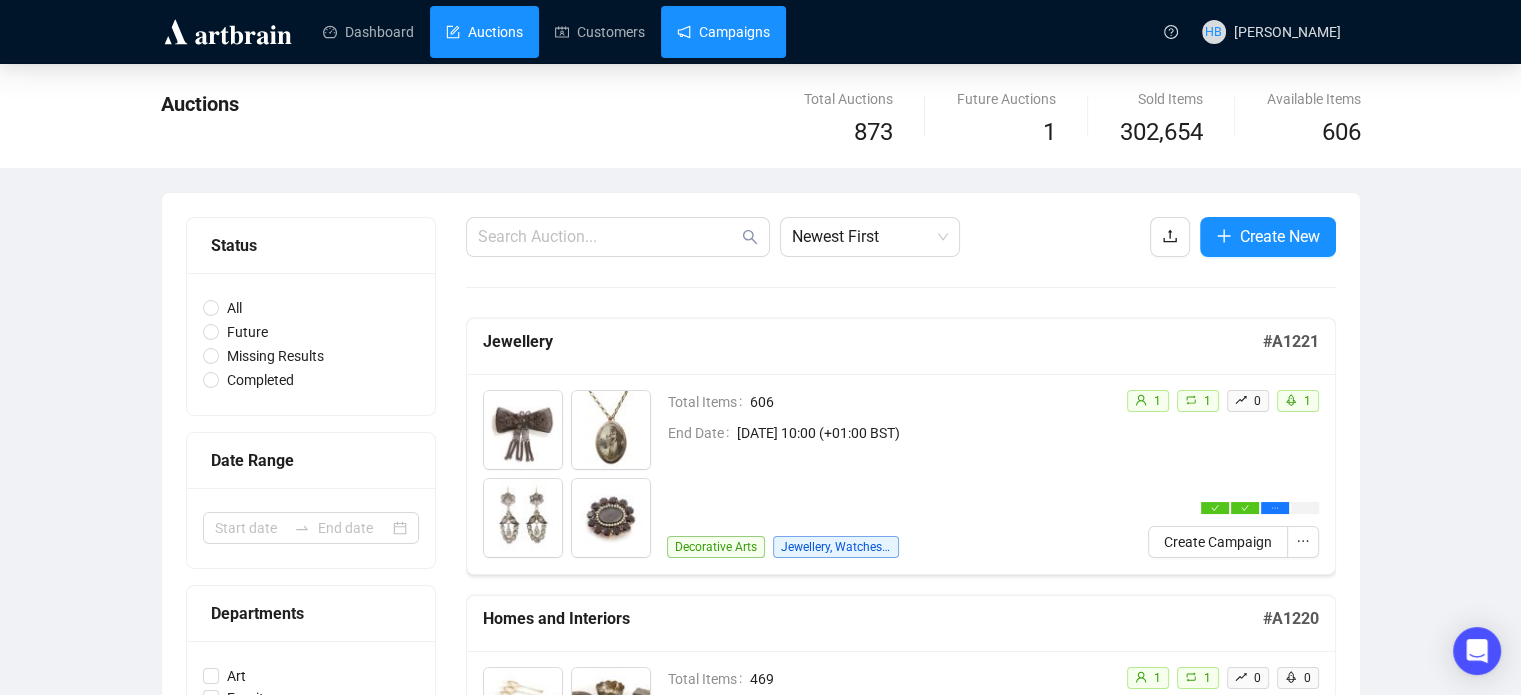 click on "Campaigns" at bounding box center (723, 32) 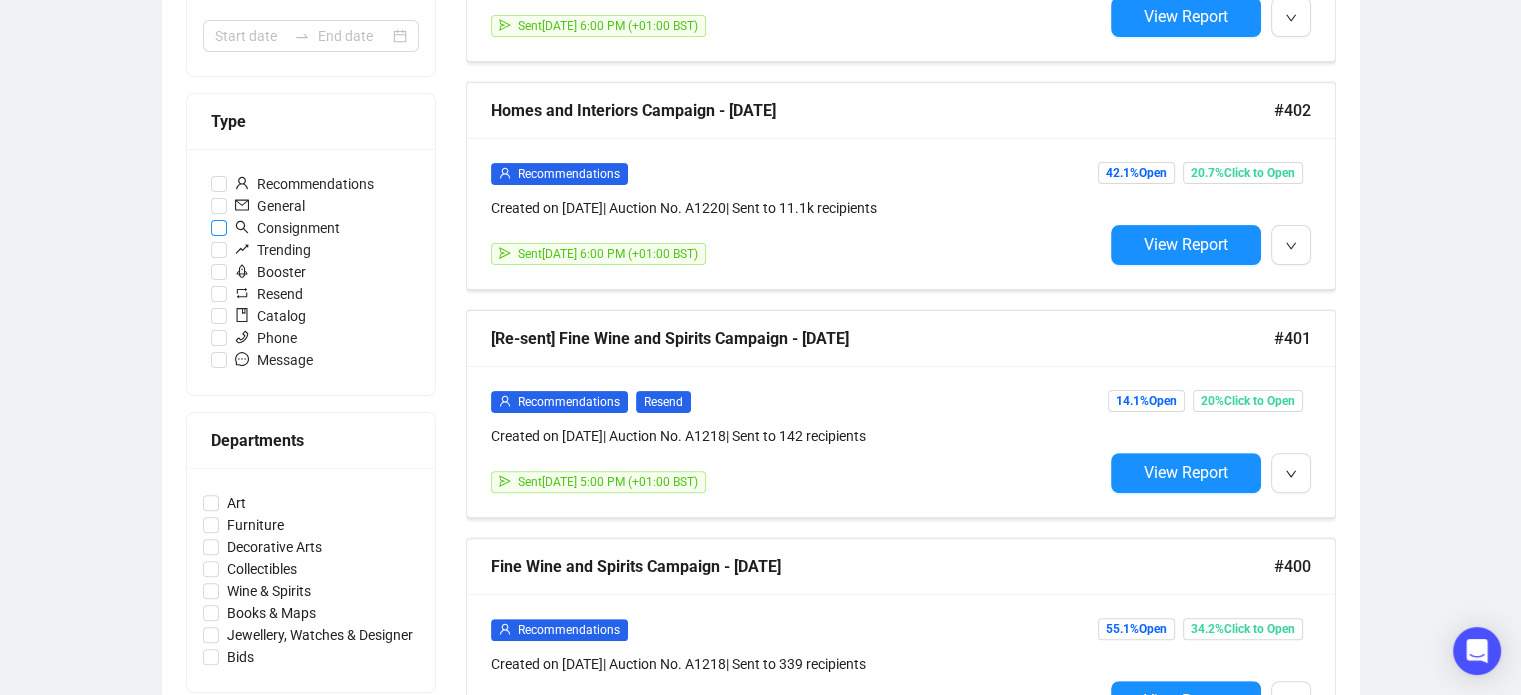 scroll, scrollTop: 508, scrollLeft: 0, axis: vertical 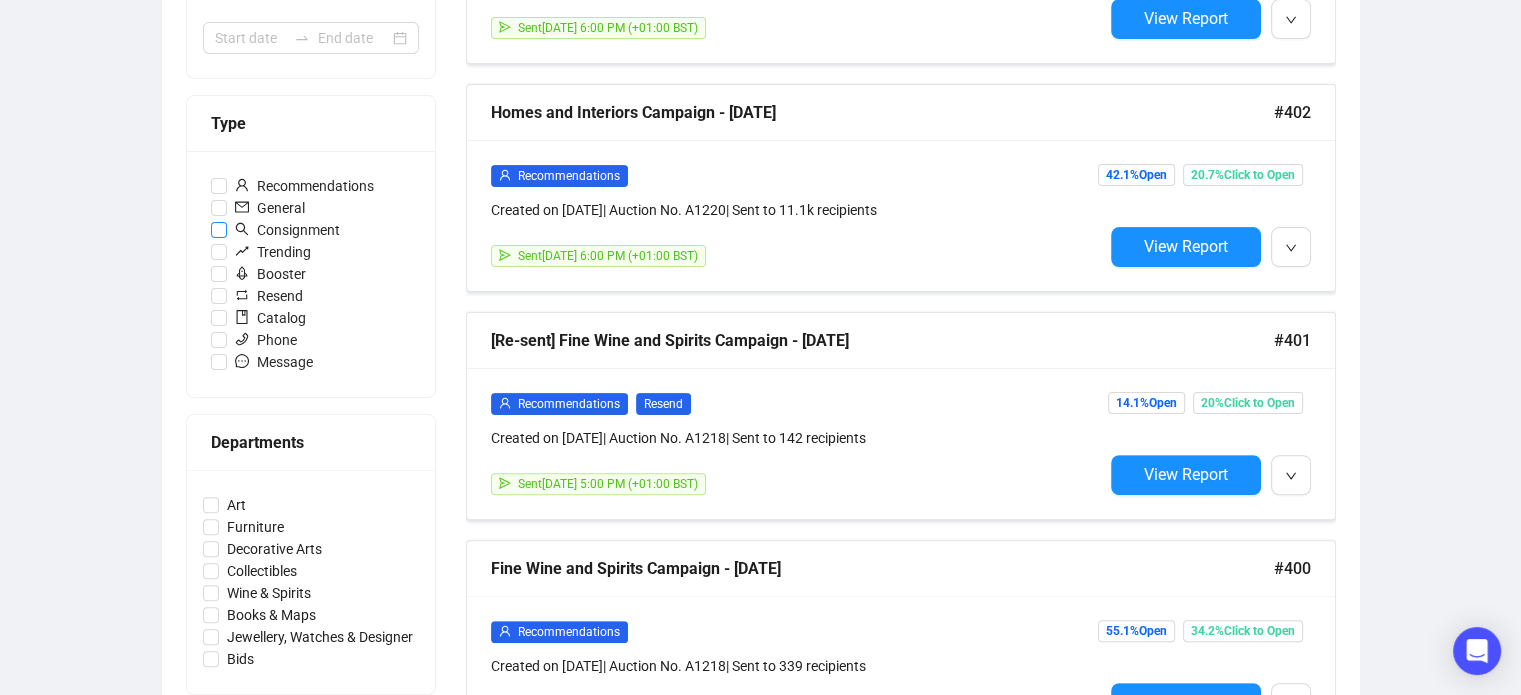 click on "Consignment" at bounding box center (287, 230) 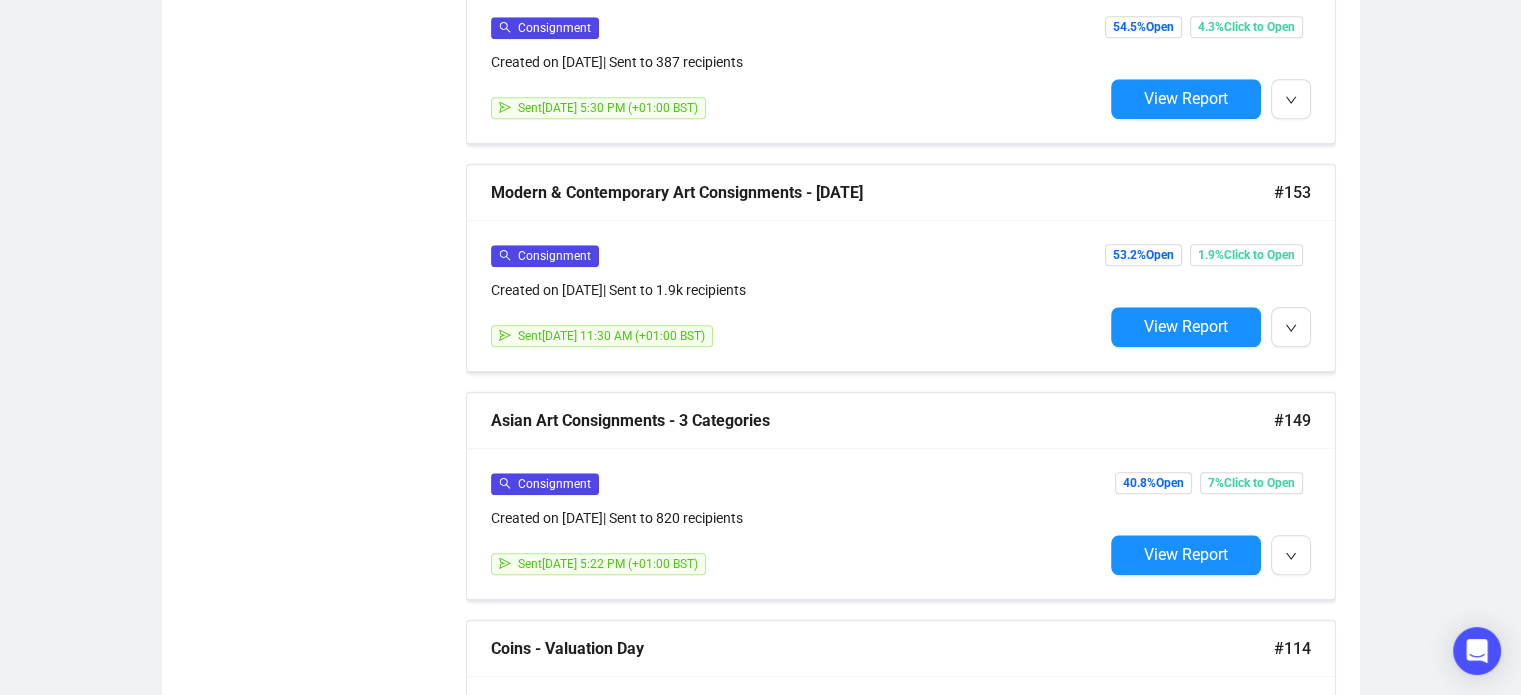 scroll, scrollTop: 1803, scrollLeft: 0, axis: vertical 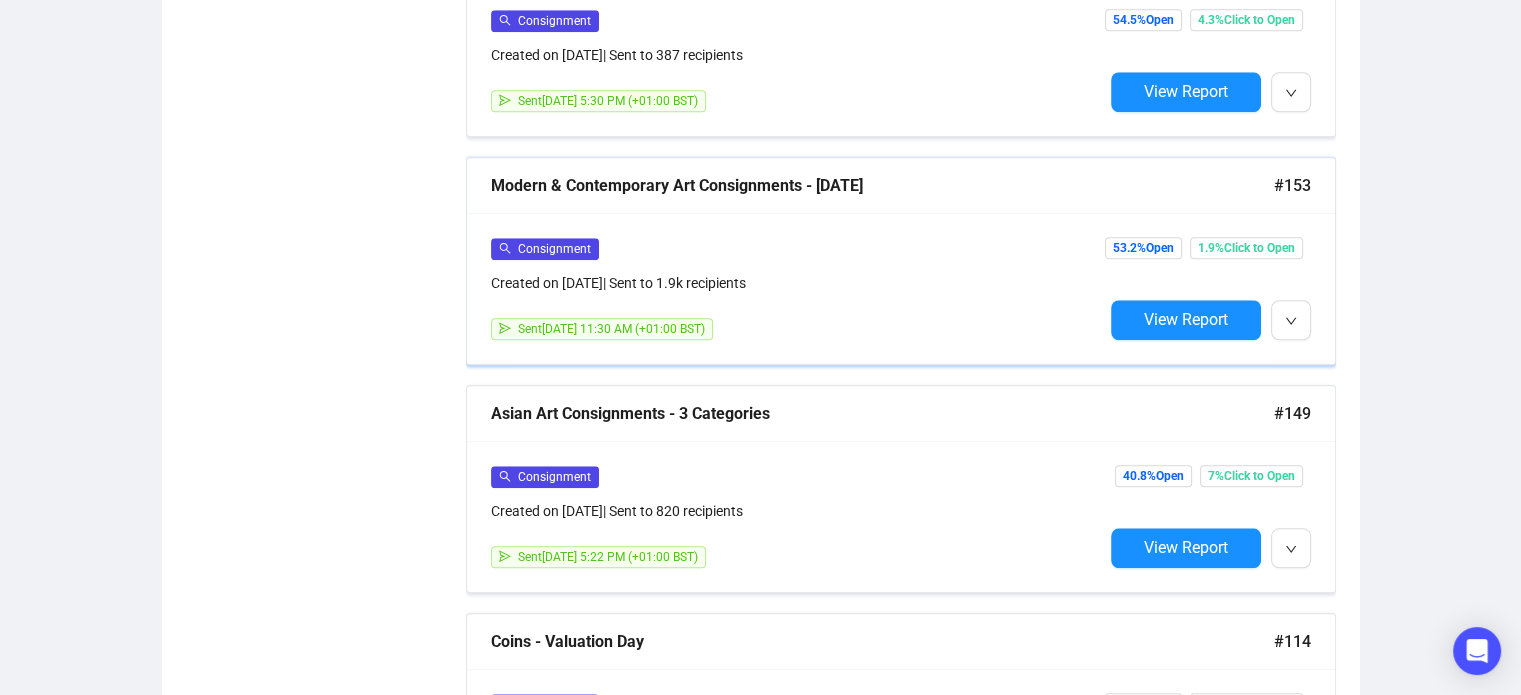 click on "Created on [DATE]  | Sent to 1.9k  recipients" at bounding box center (797, 283) 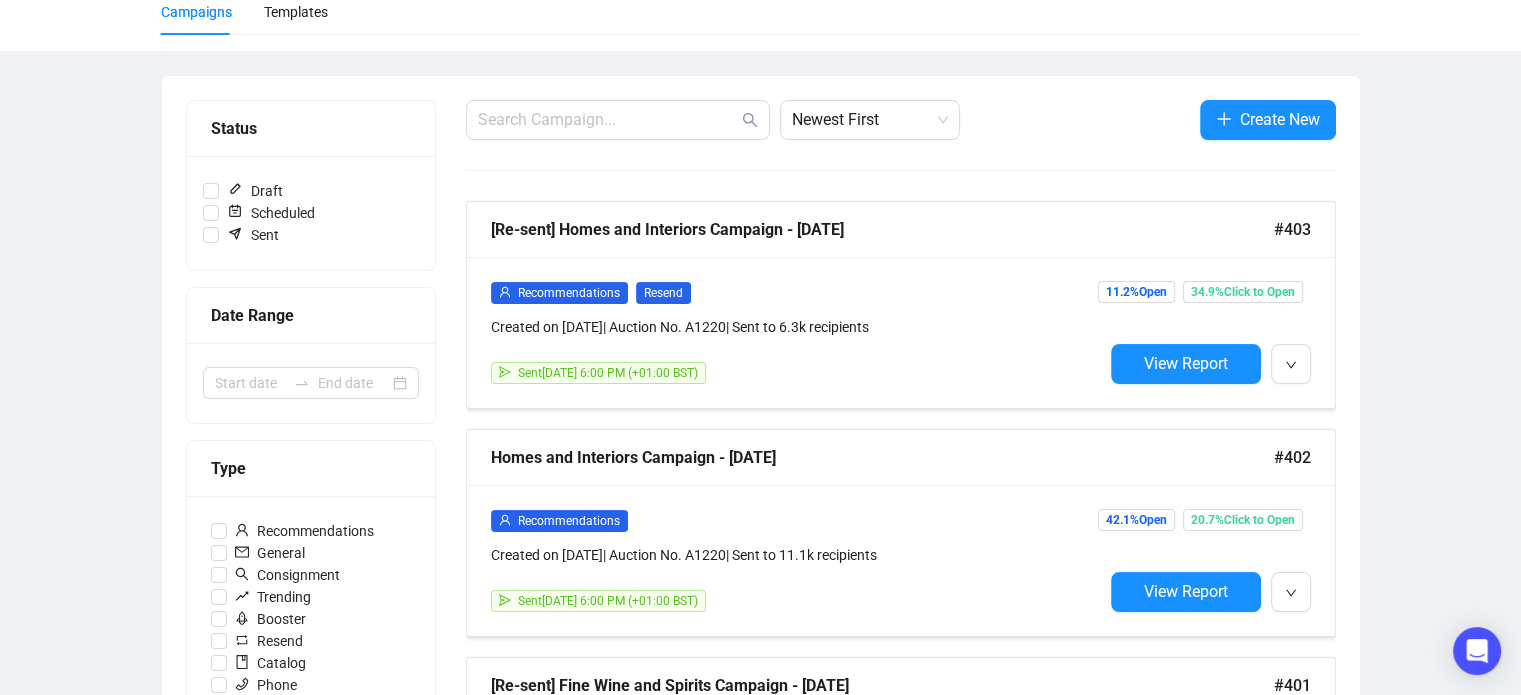 scroll, scrollTop: 187, scrollLeft: 0, axis: vertical 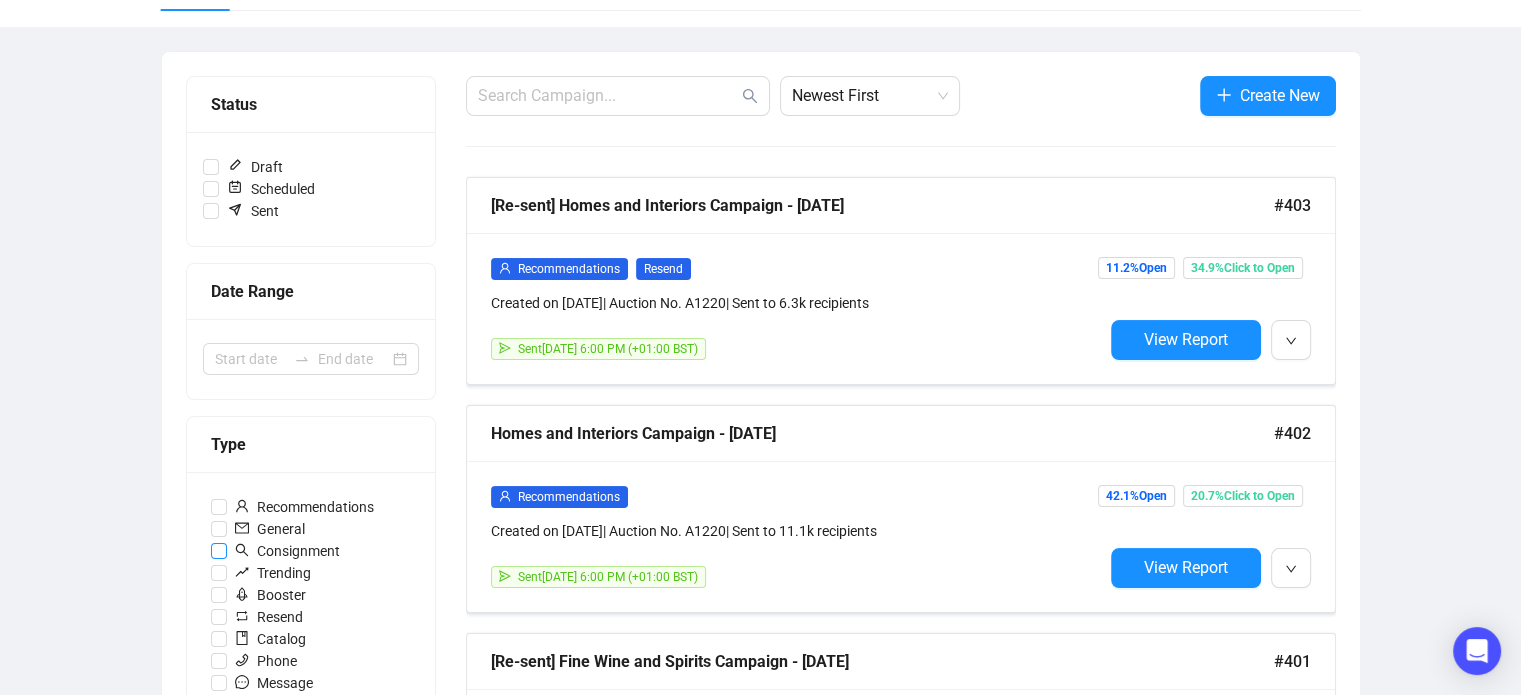 click on "Consignment" at bounding box center (287, 551) 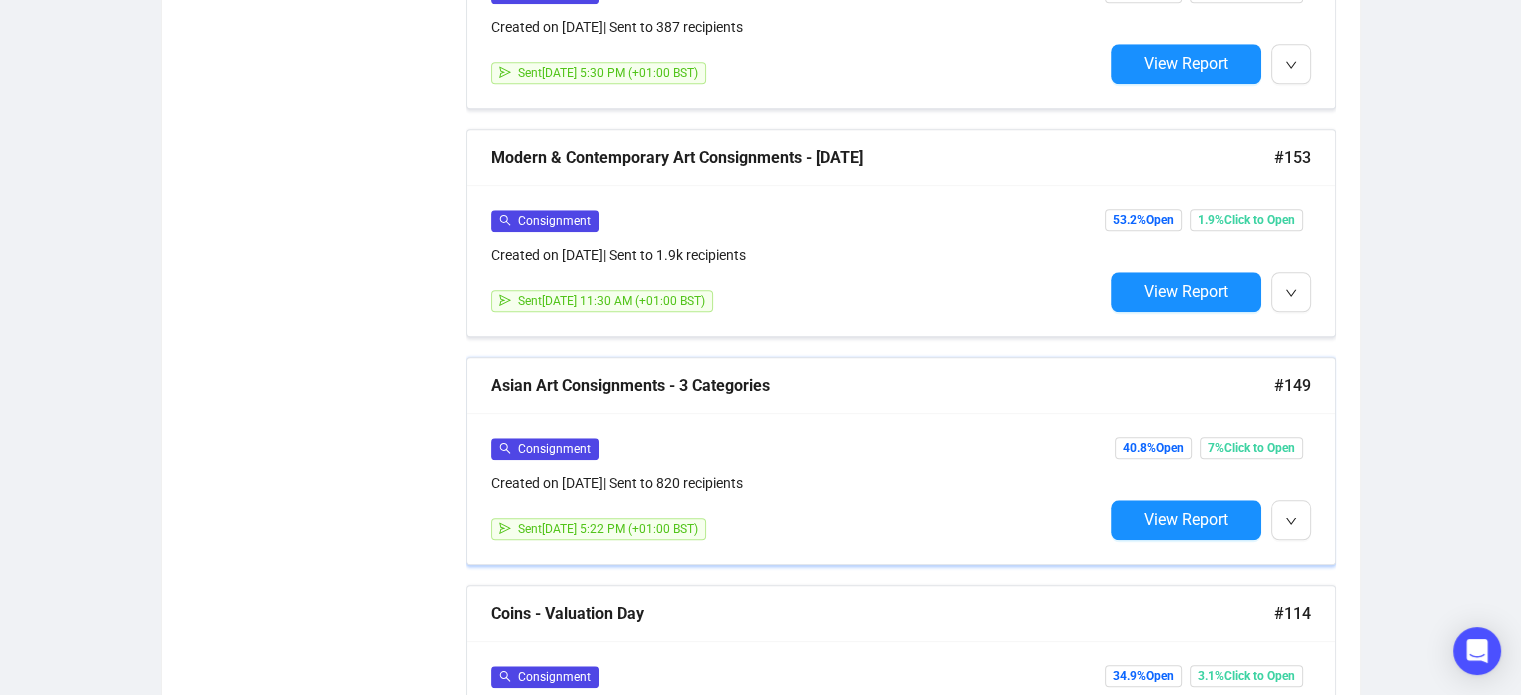 scroll, scrollTop: 1832, scrollLeft: 0, axis: vertical 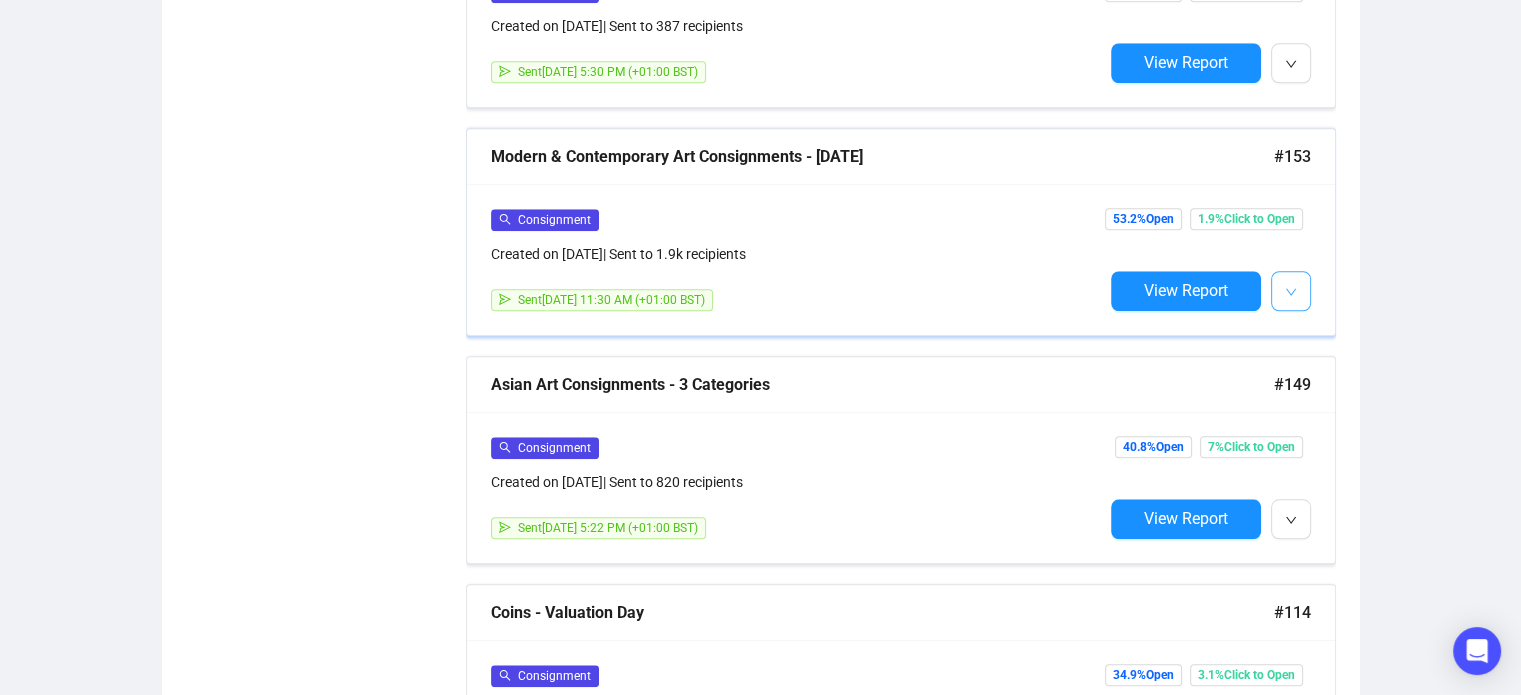 click at bounding box center [1291, 290] 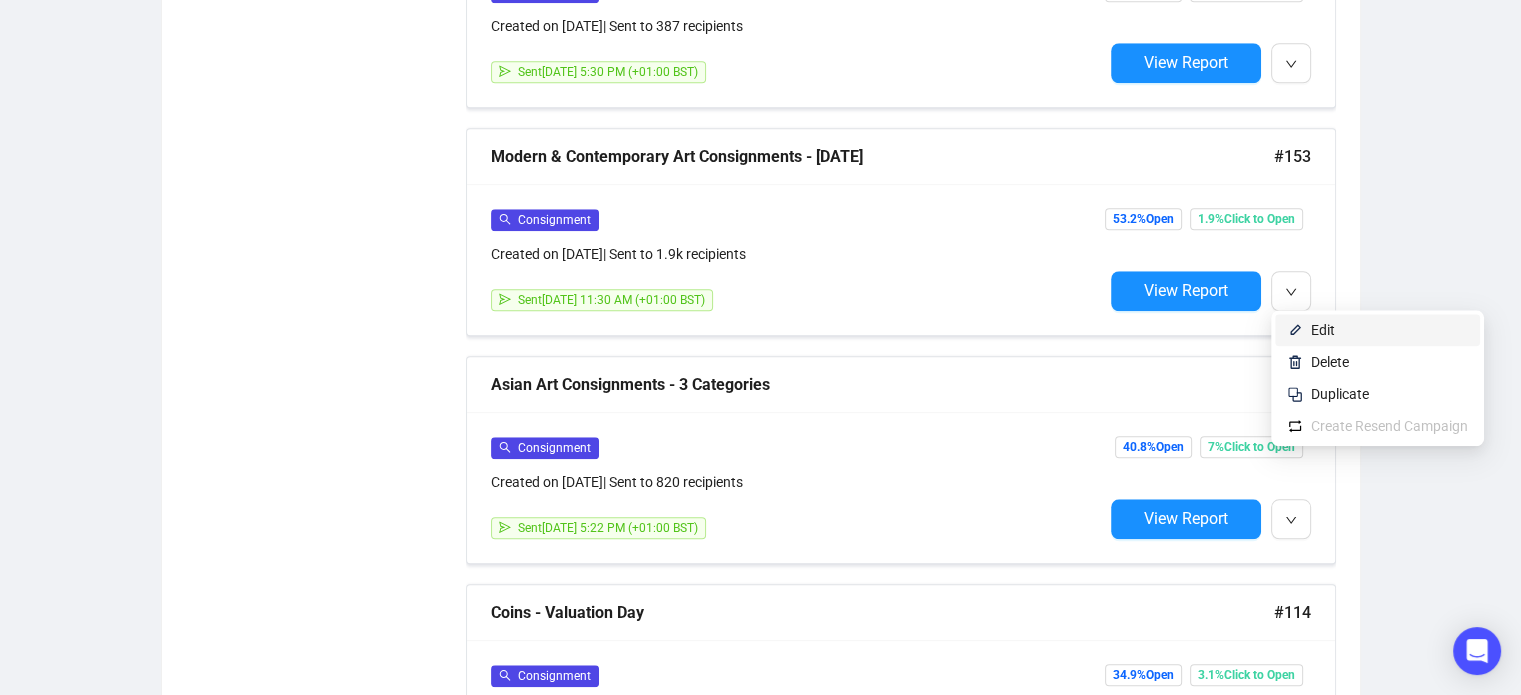 click on "Edit" at bounding box center [1323, 330] 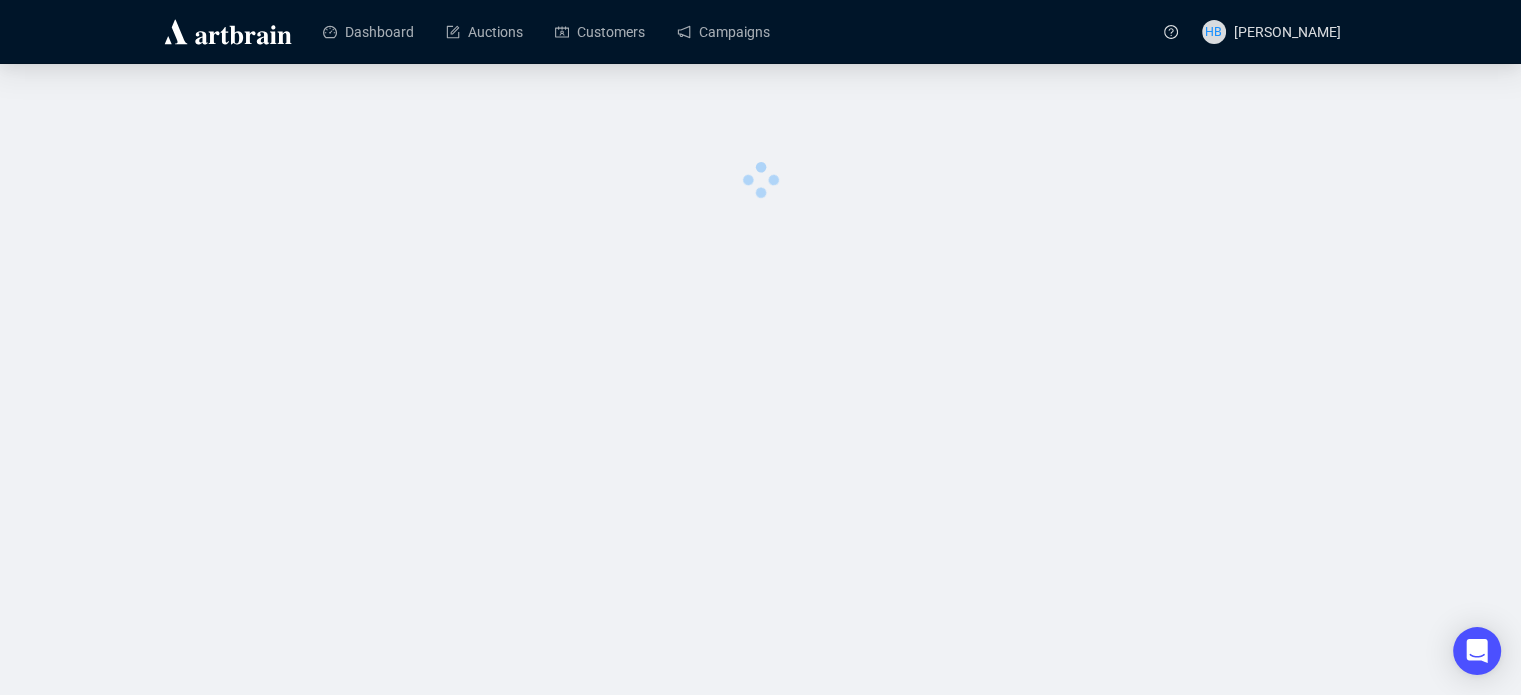 scroll, scrollTop: 0, scrollLeft: 0, axis: both 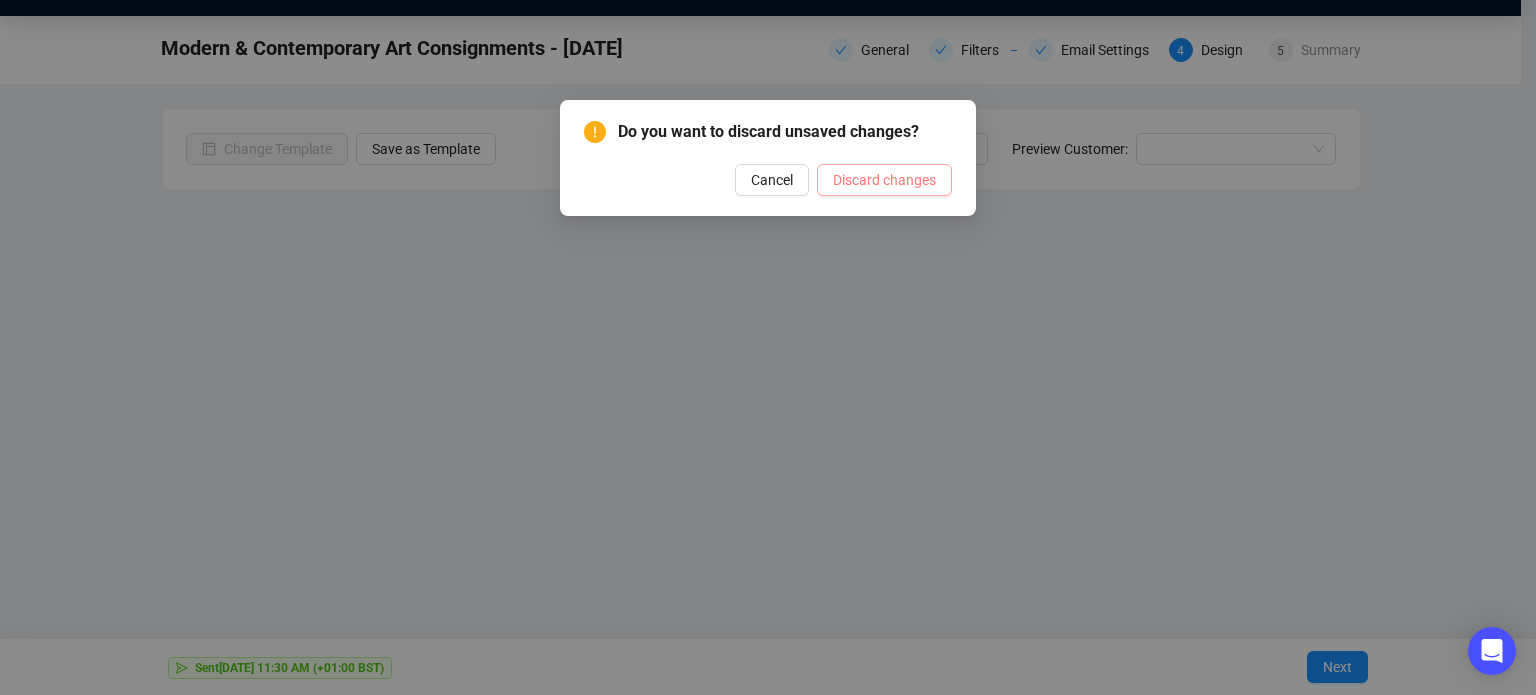 click on "Discard changes" at bounding box center [884, 180] 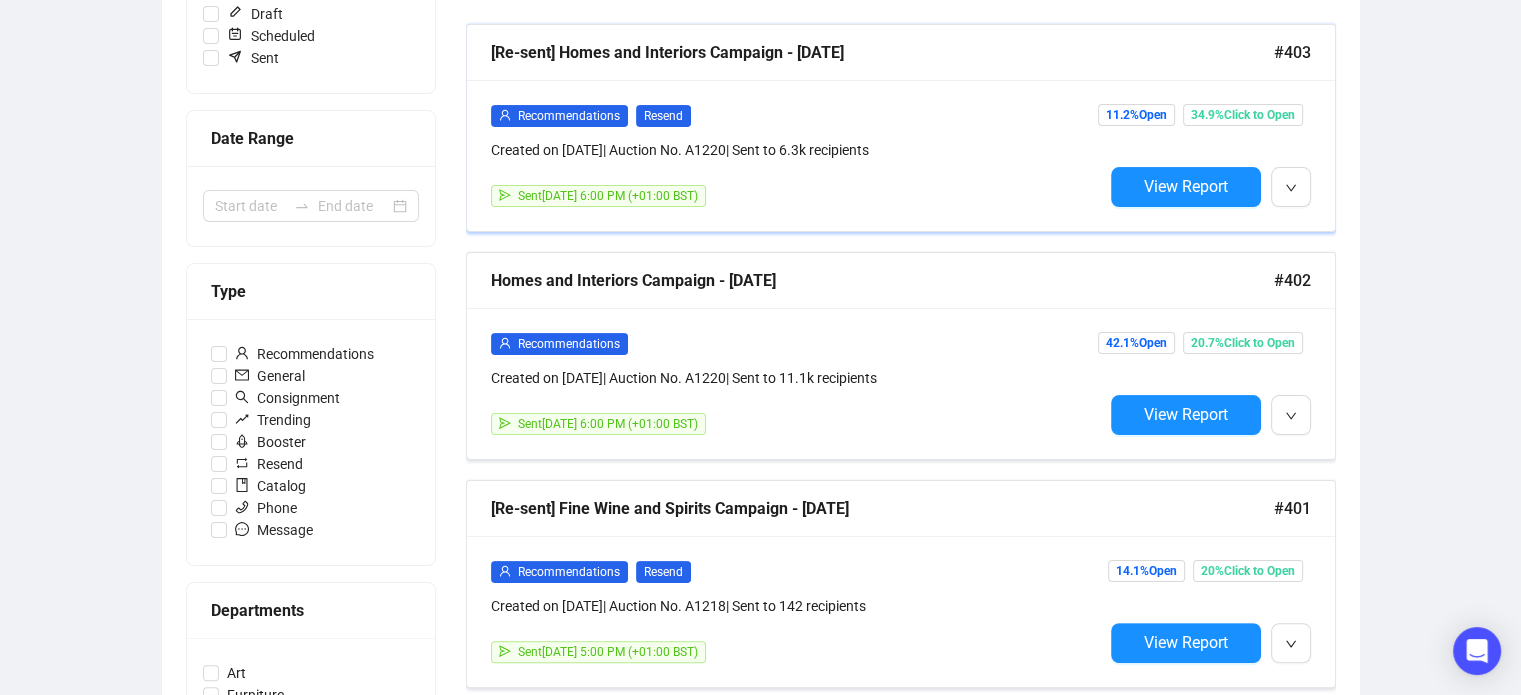 scroll, scrollTop: 344, scrollLeft: 0, axis: vertical 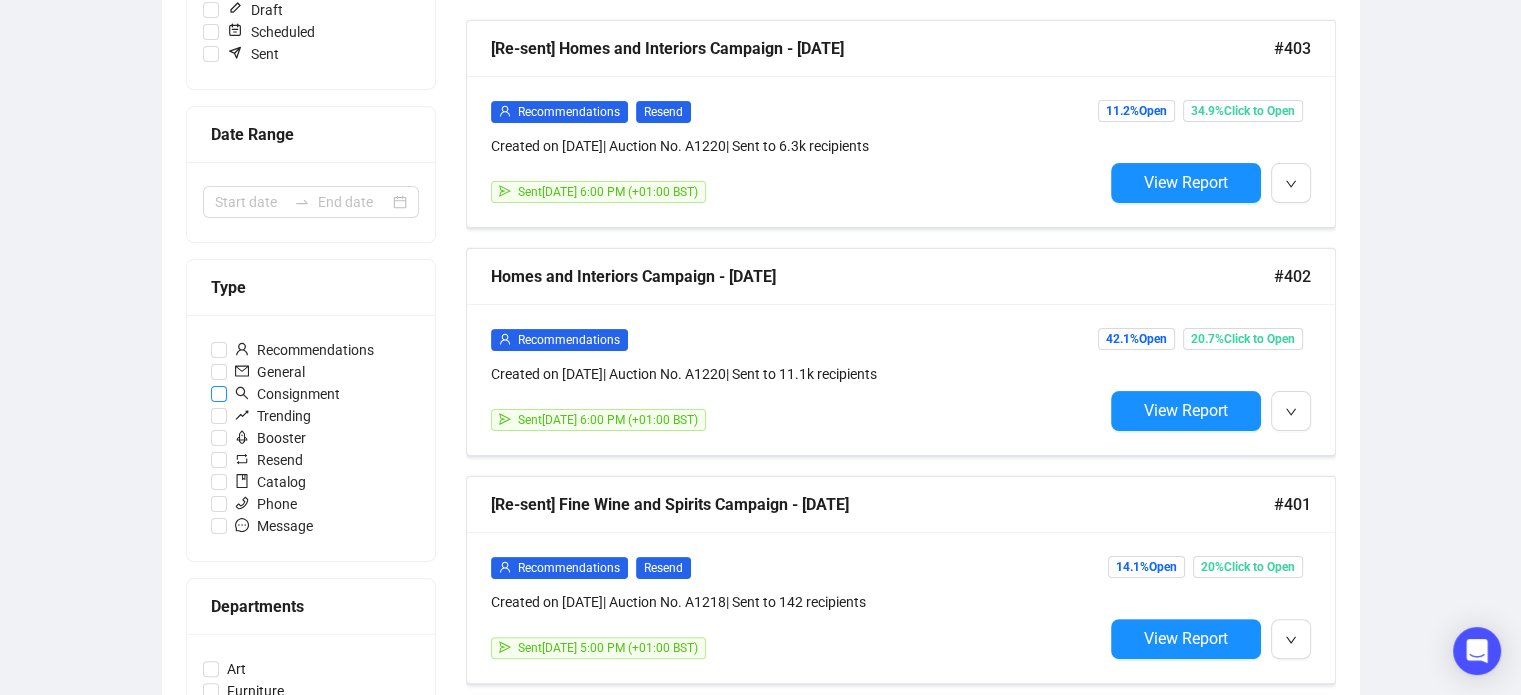 click on "Consignment" at bounding box center [287, 394] 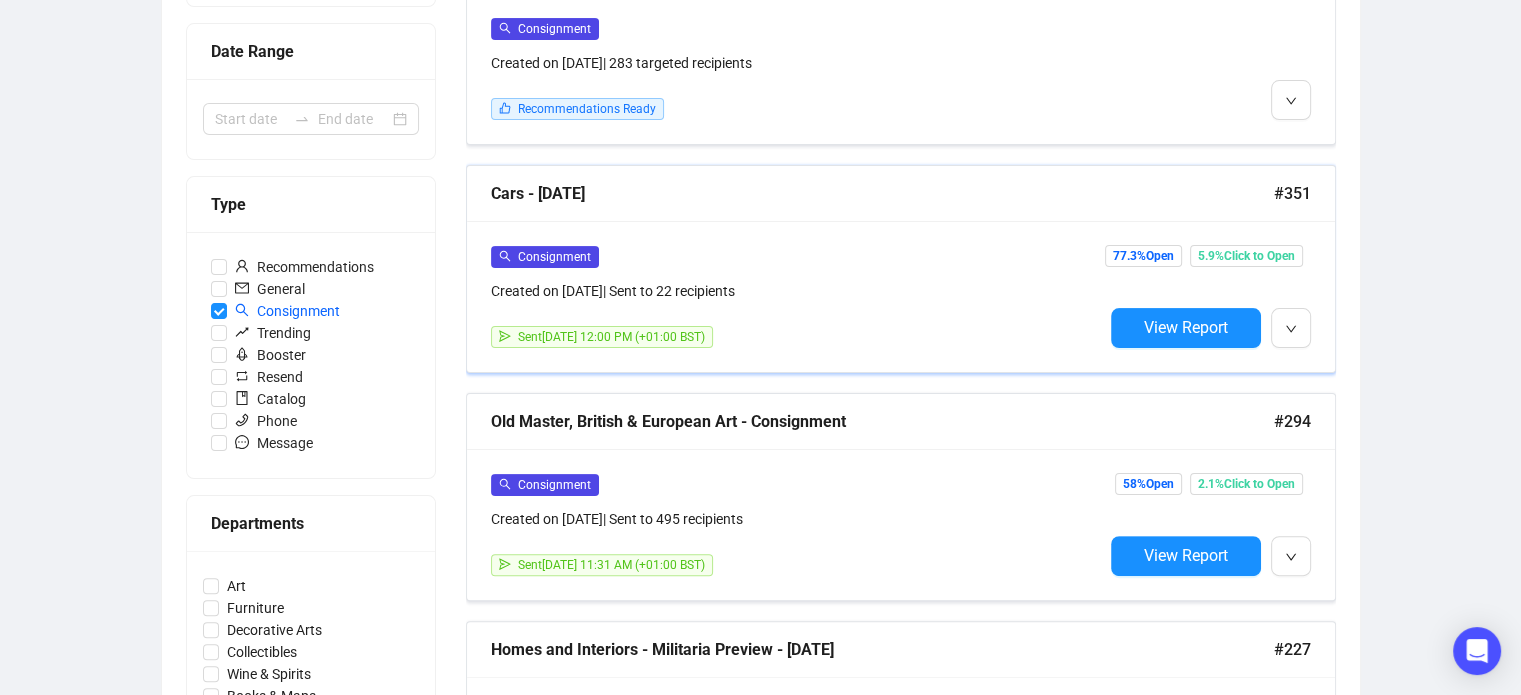 scroll, scrollTop: 430, scrollLeft: 0, axis: vertical 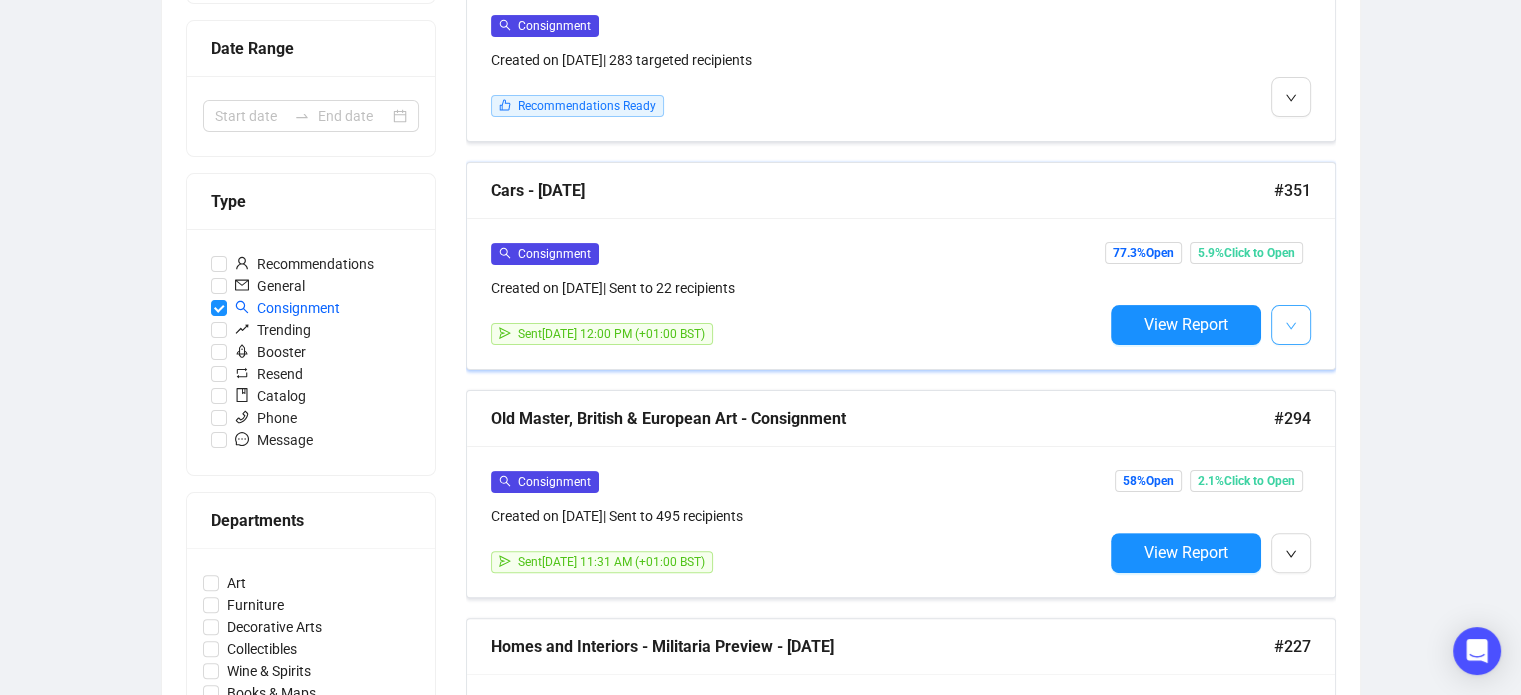 click at bounding box center (1291, 325) 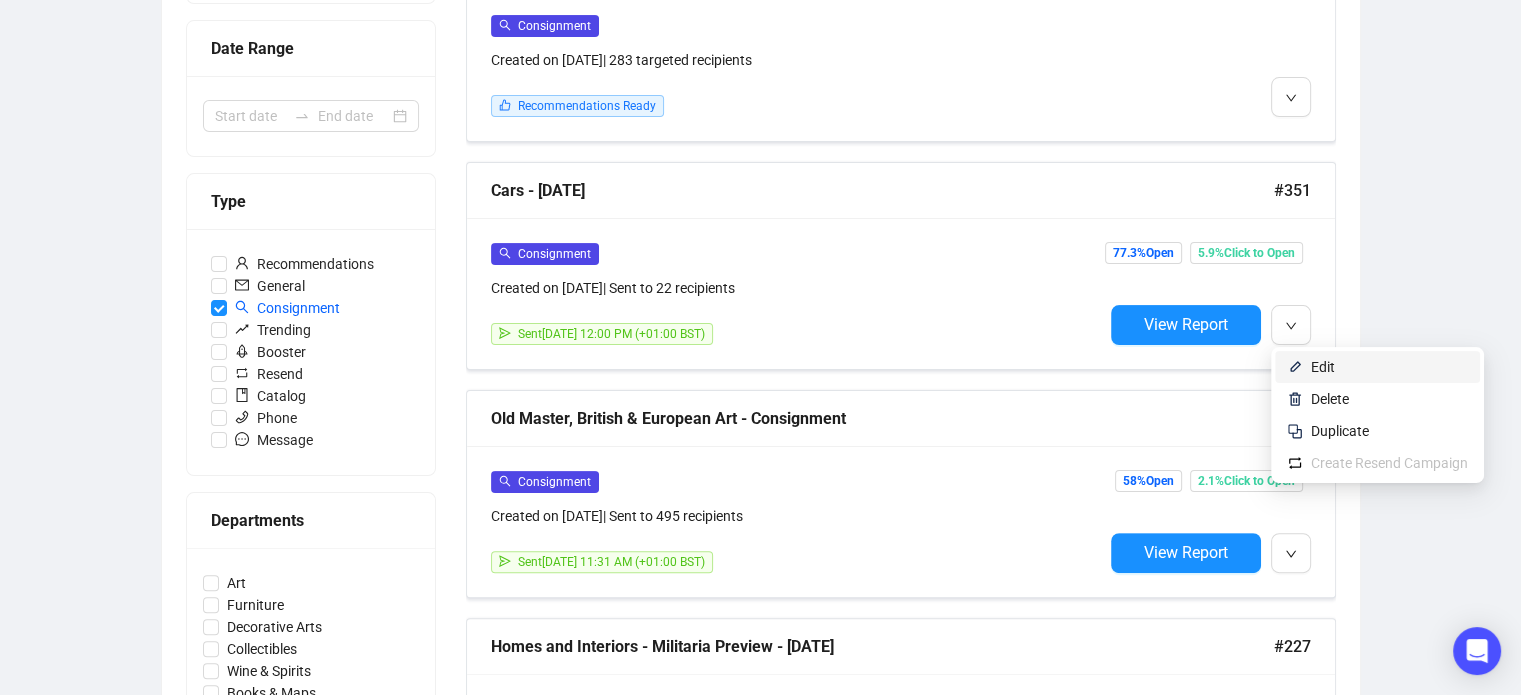 click on "Edit" at bounding box center (1323, 367) 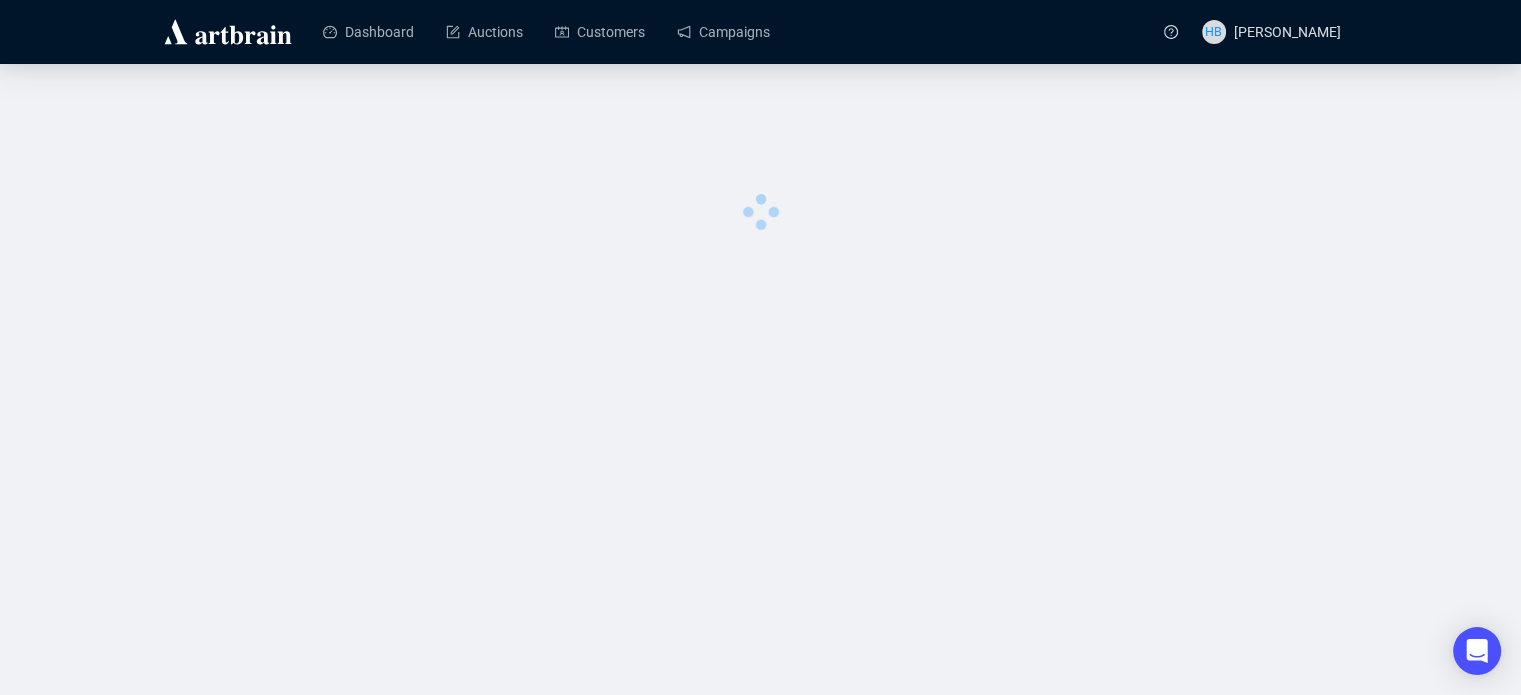 scroll, scrollTop: 0, scrollLeft: 0, axis: both 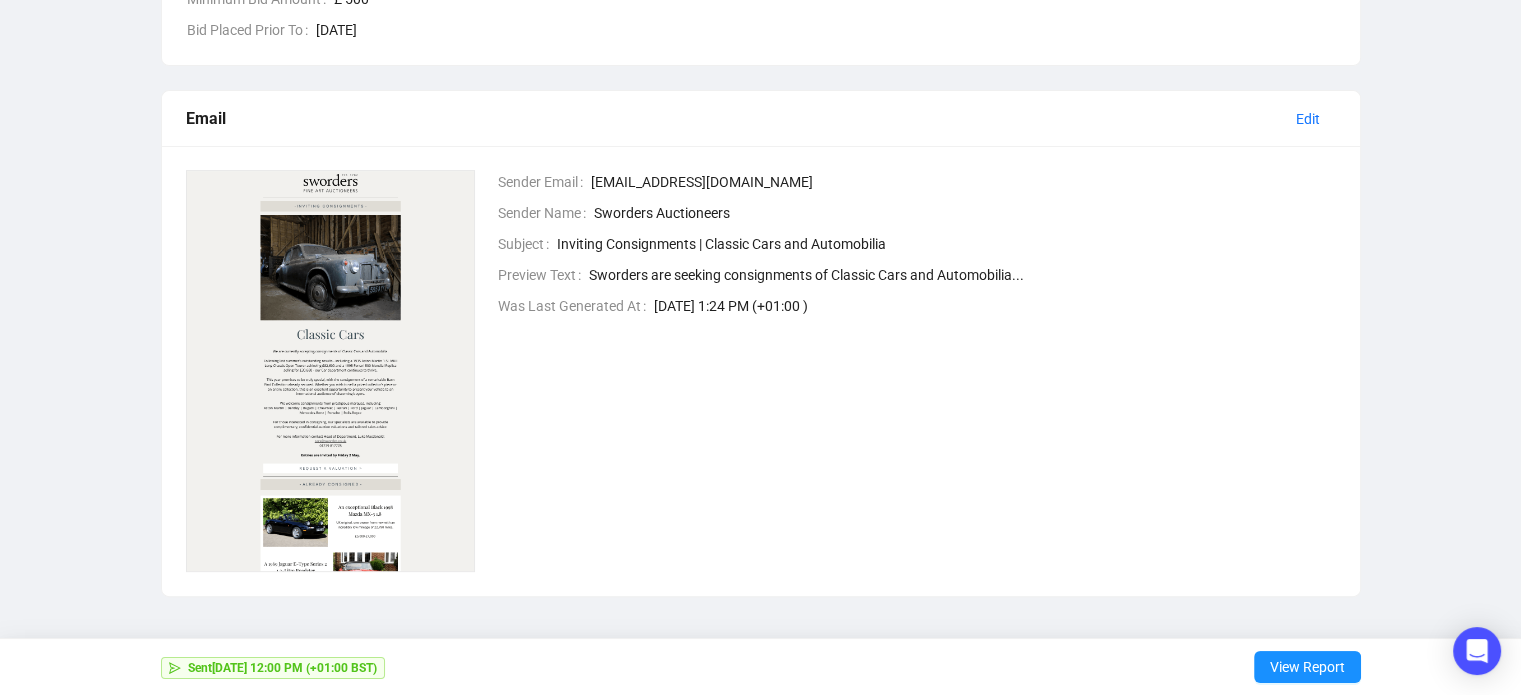 click at bounding box center (331, 371) 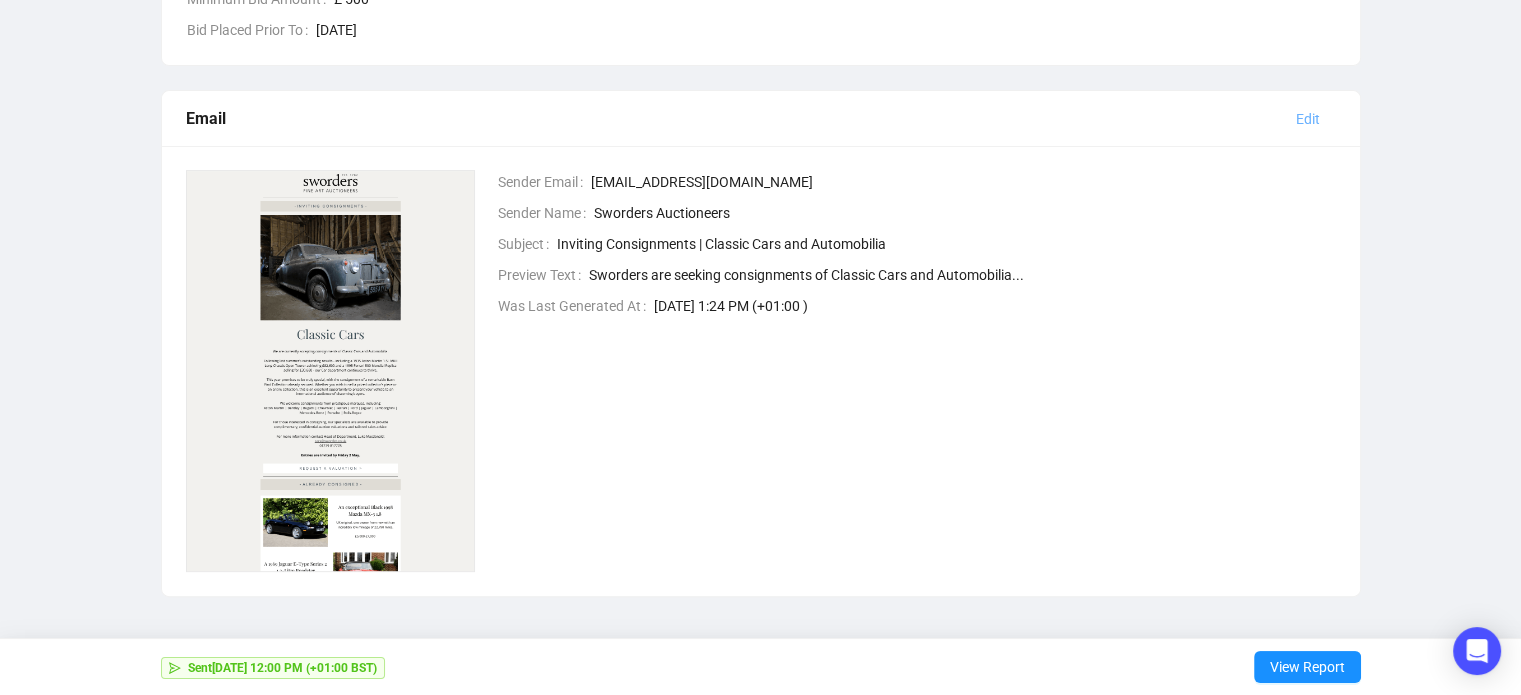 click on "Edit" at bounding box center [1308, 119] 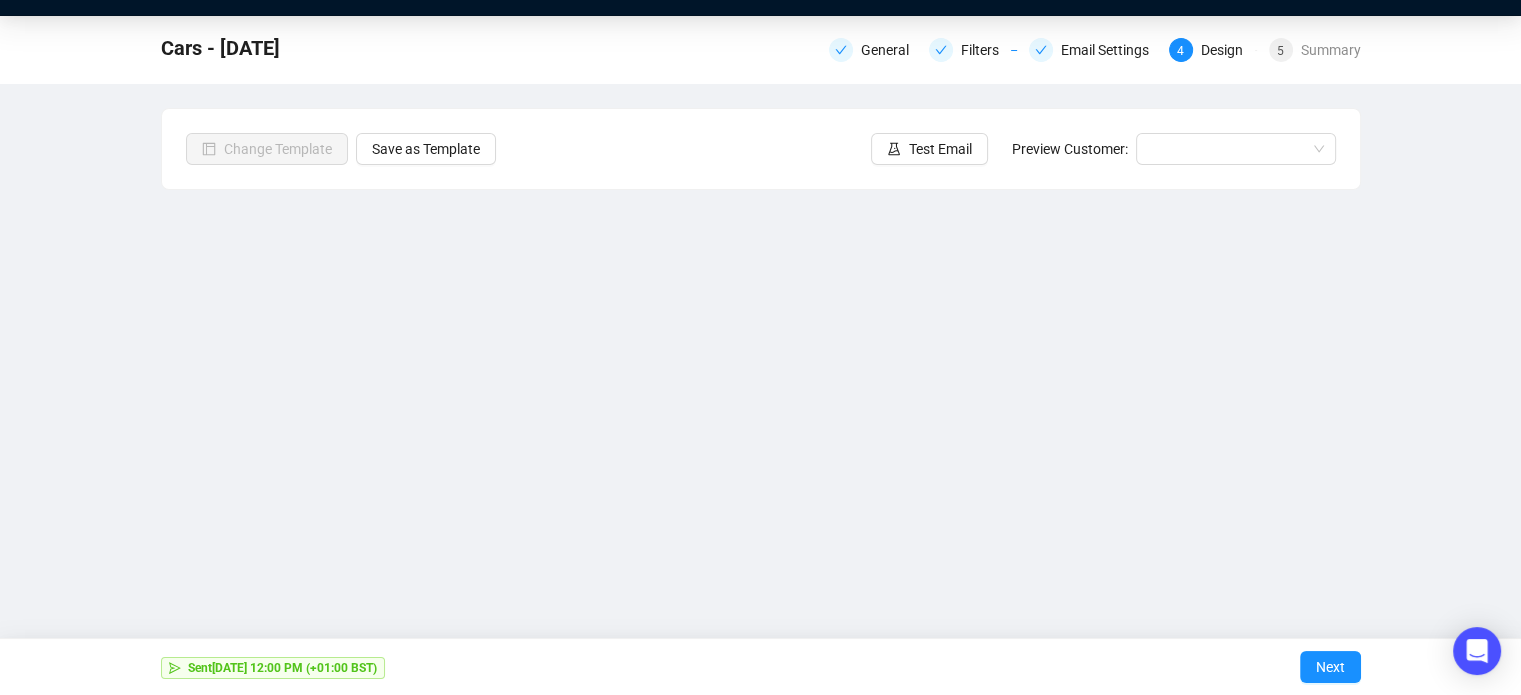 click on "Cars - [DATE] General Filters Email Settings 4 Design 5 Summary Change Template Save as Template Test Email Preview Customer: Sent  [DATE] 12:00 PM (+01:00 BST) Next" at bounding box center [760, 353] 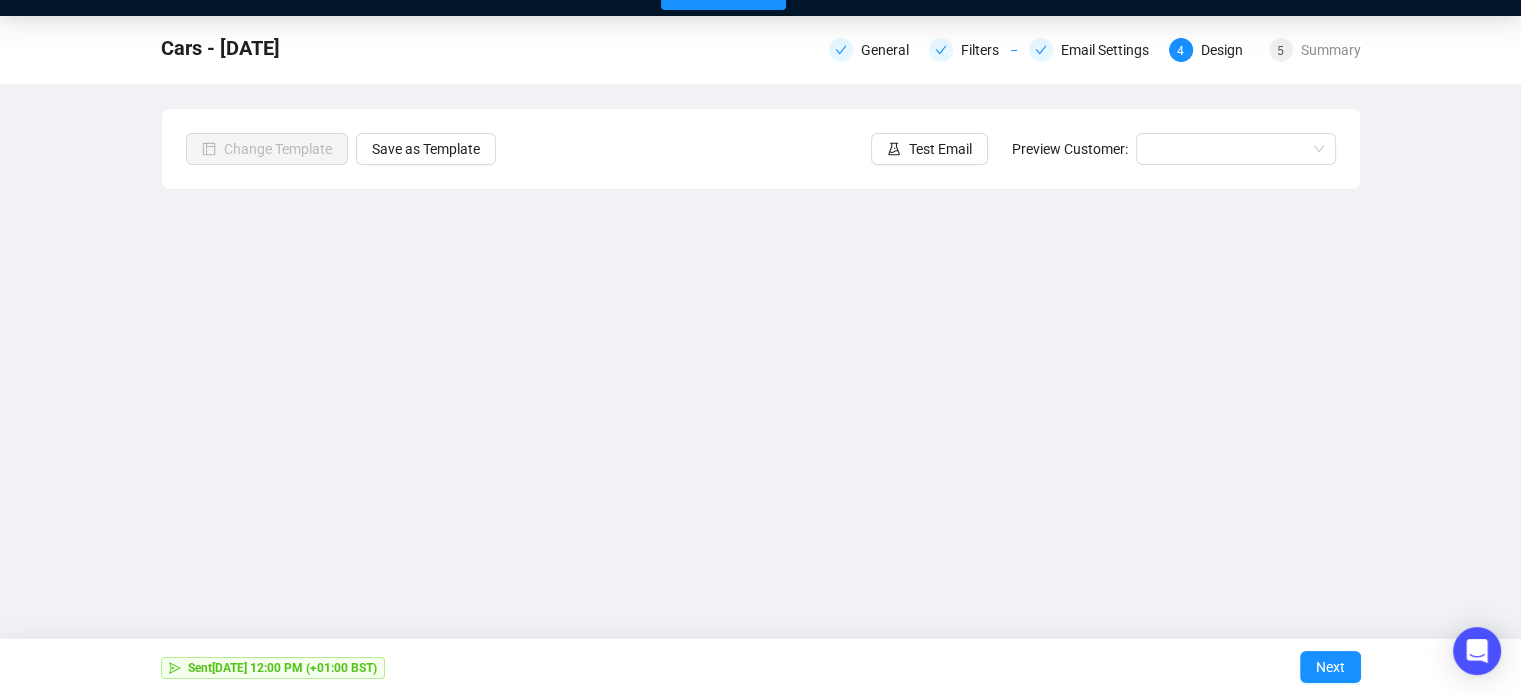 scroll, scrollTop: 0, scrollLeft: 0, axis: both 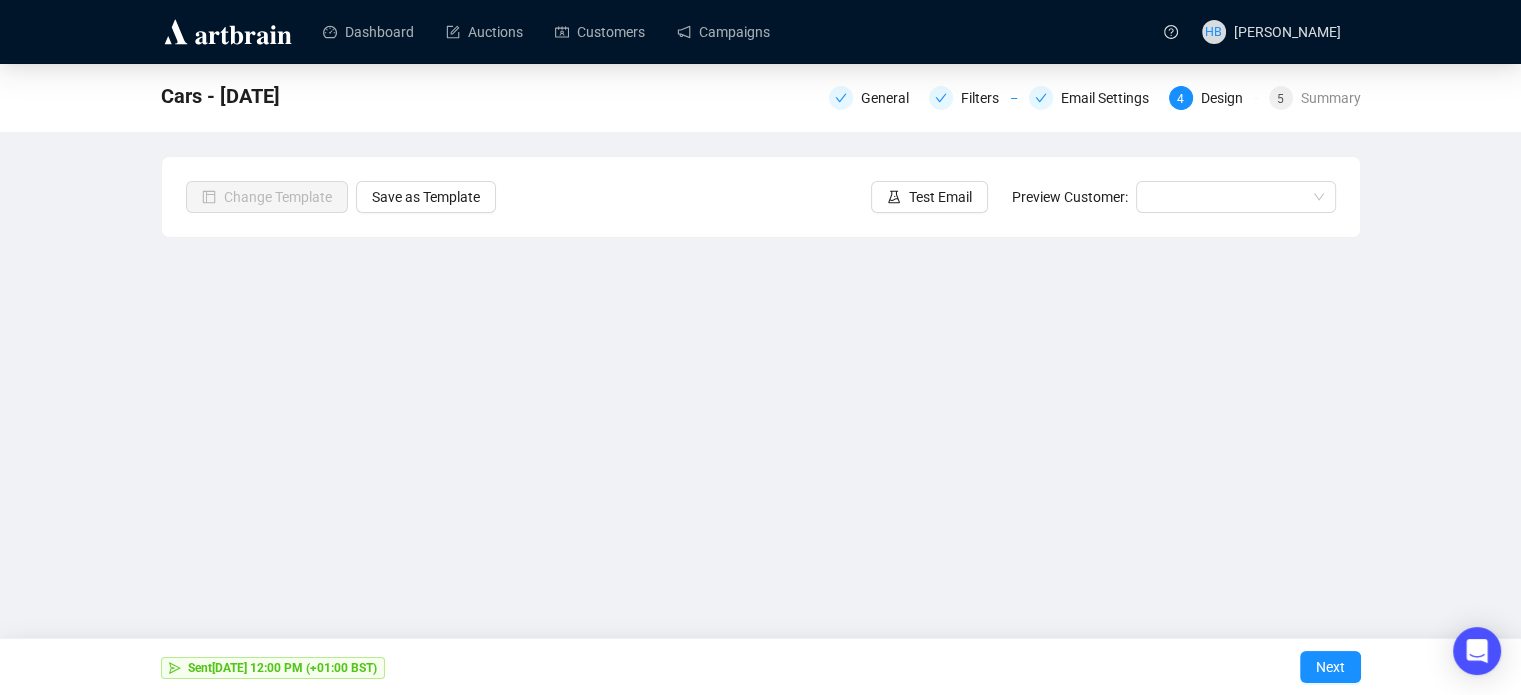click on "Cars - [DATE] General Filters Email Settings 4 Design 5 Summary" at bounding box center (760, 98) 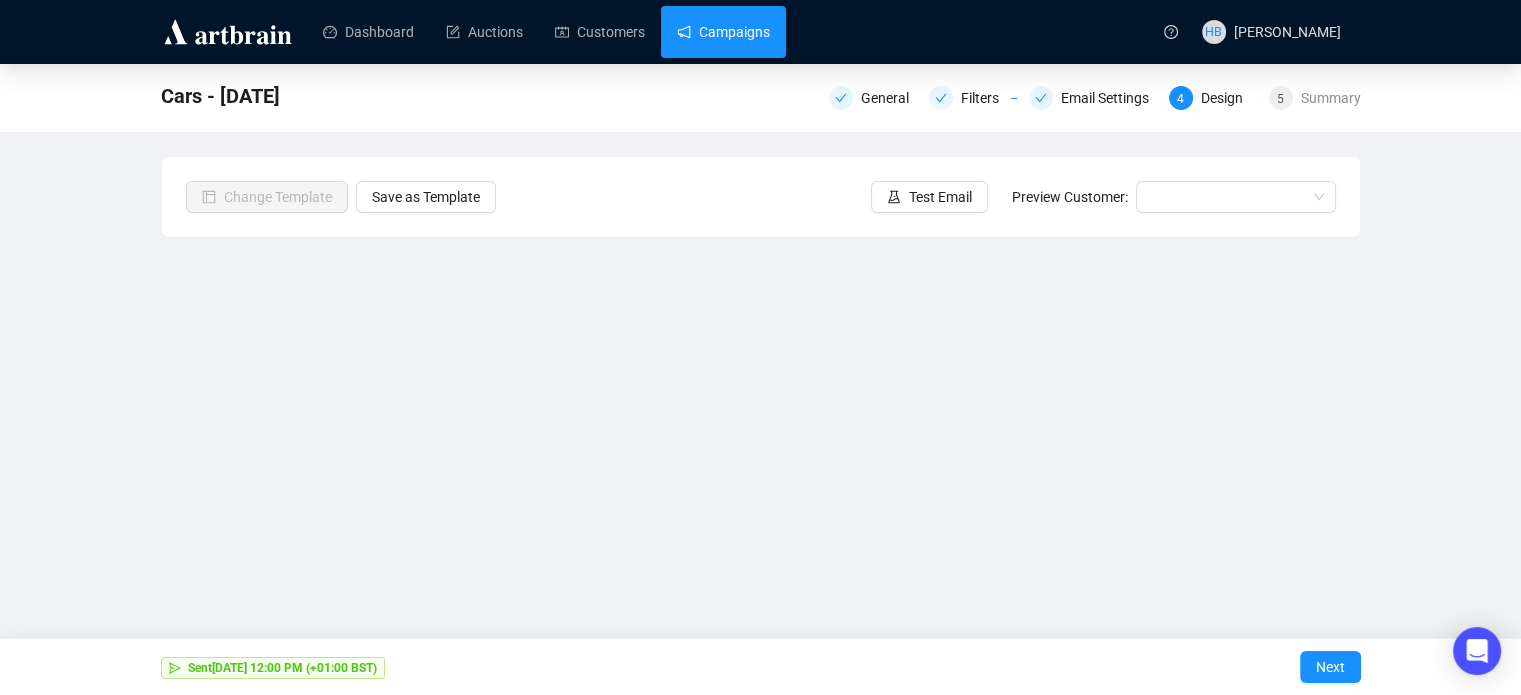 click on "Campaigns" at bounding box center (723, 32) 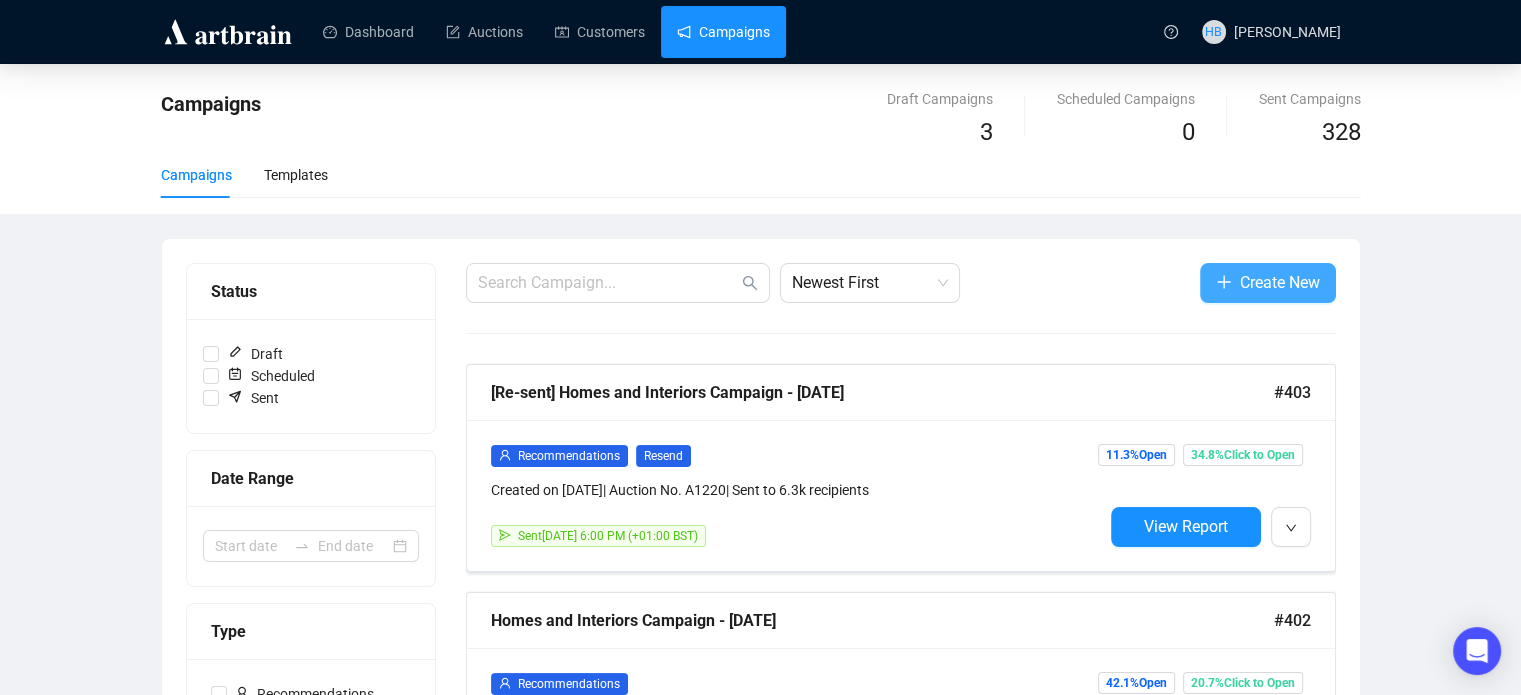 click on "Create New" at bounding box center (1280, 282) 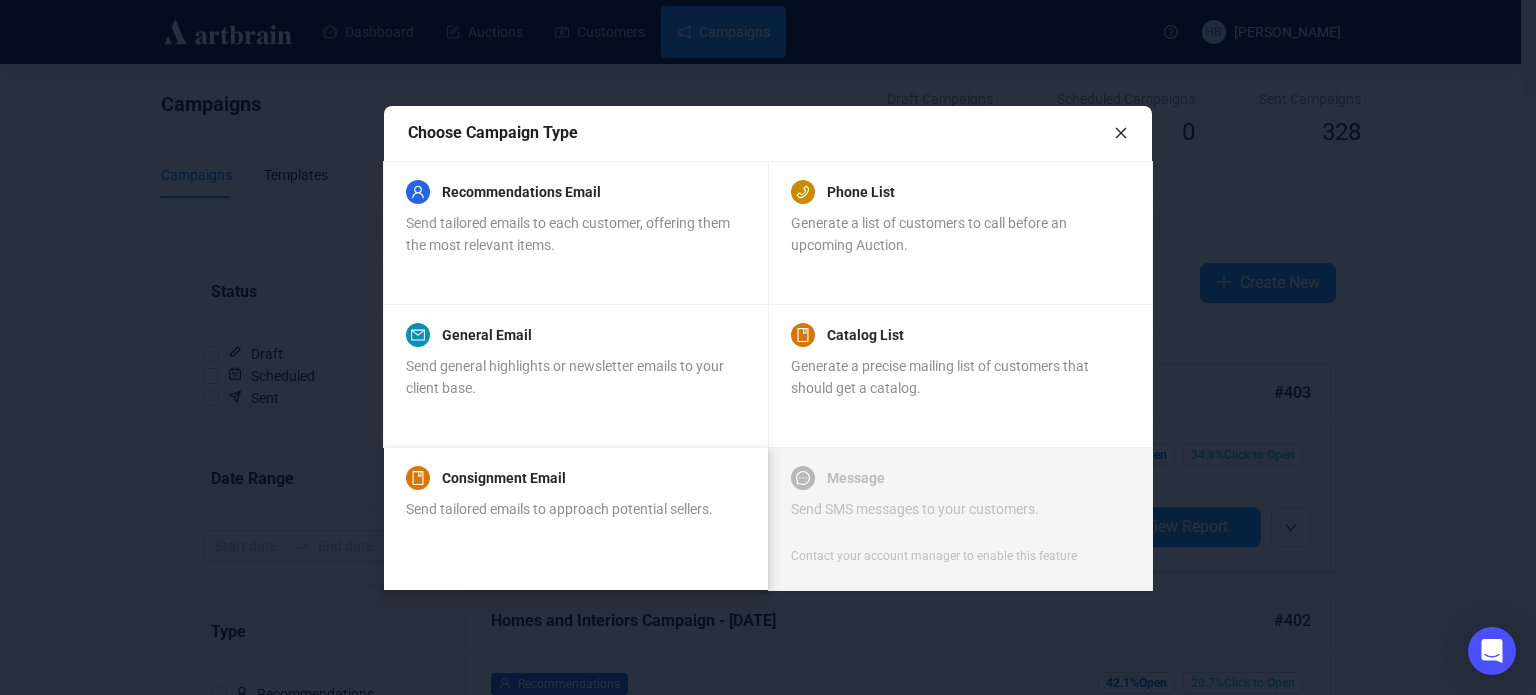 click on "Send tailored emails to approach potential sellers." at bounding box center [559, 509] 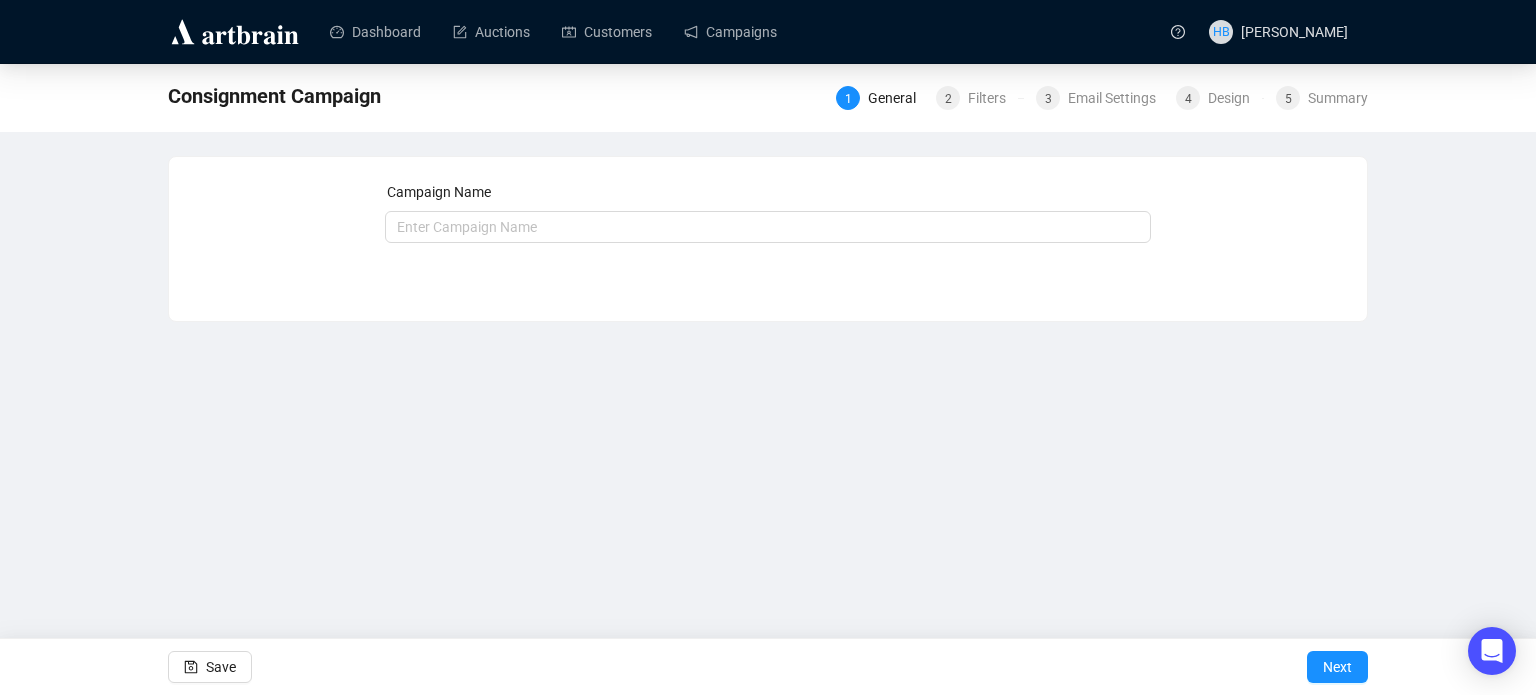 click on "Campaign Name Save Next" at bounding box center [768, 224] 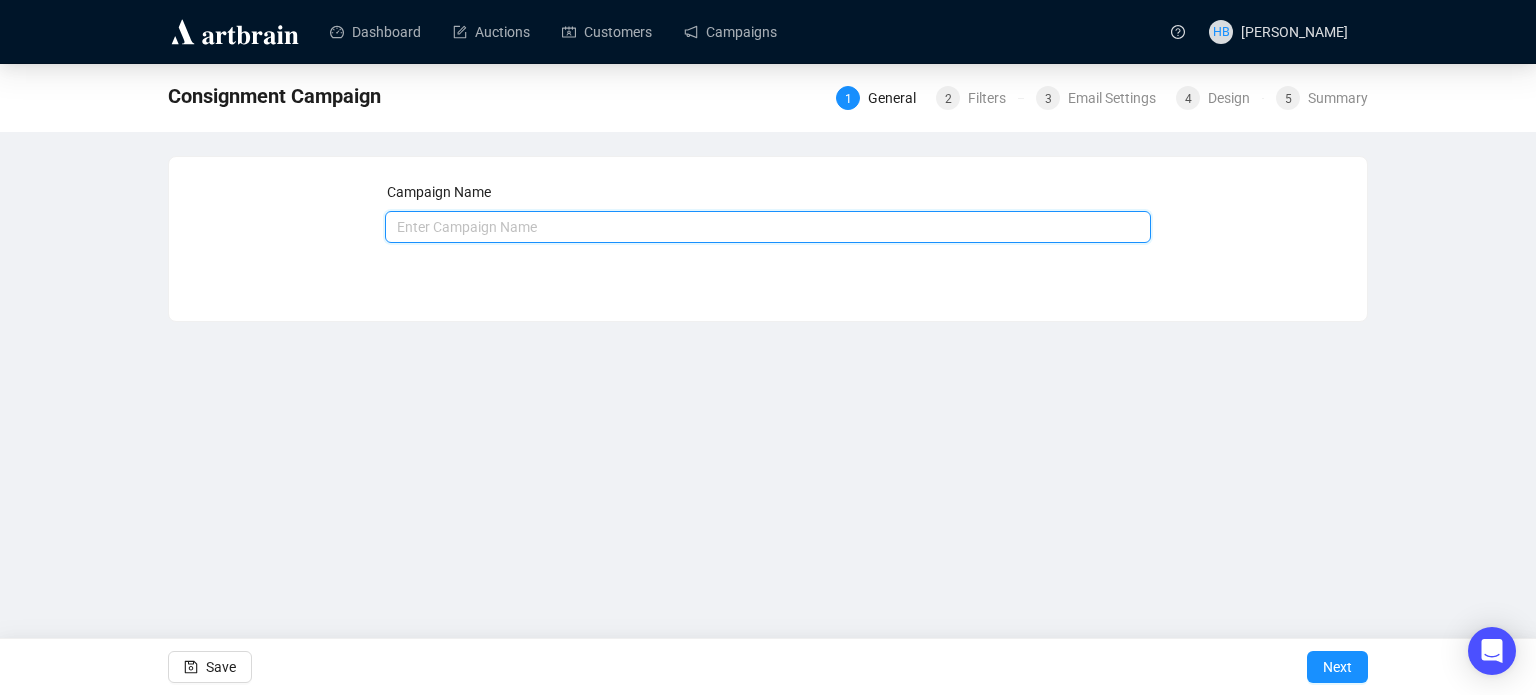 click at bounding box center (768, 227) 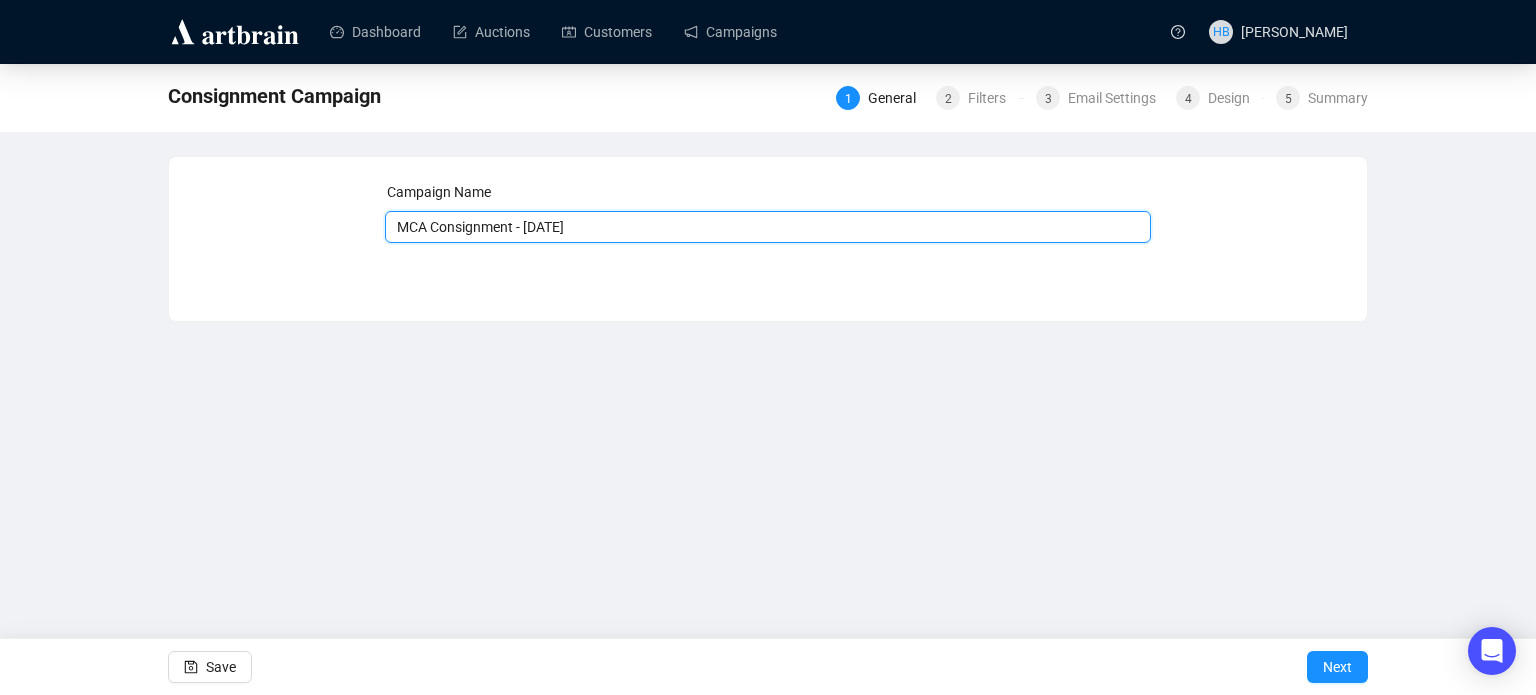 type on "MCA Consignment - [DATE]" 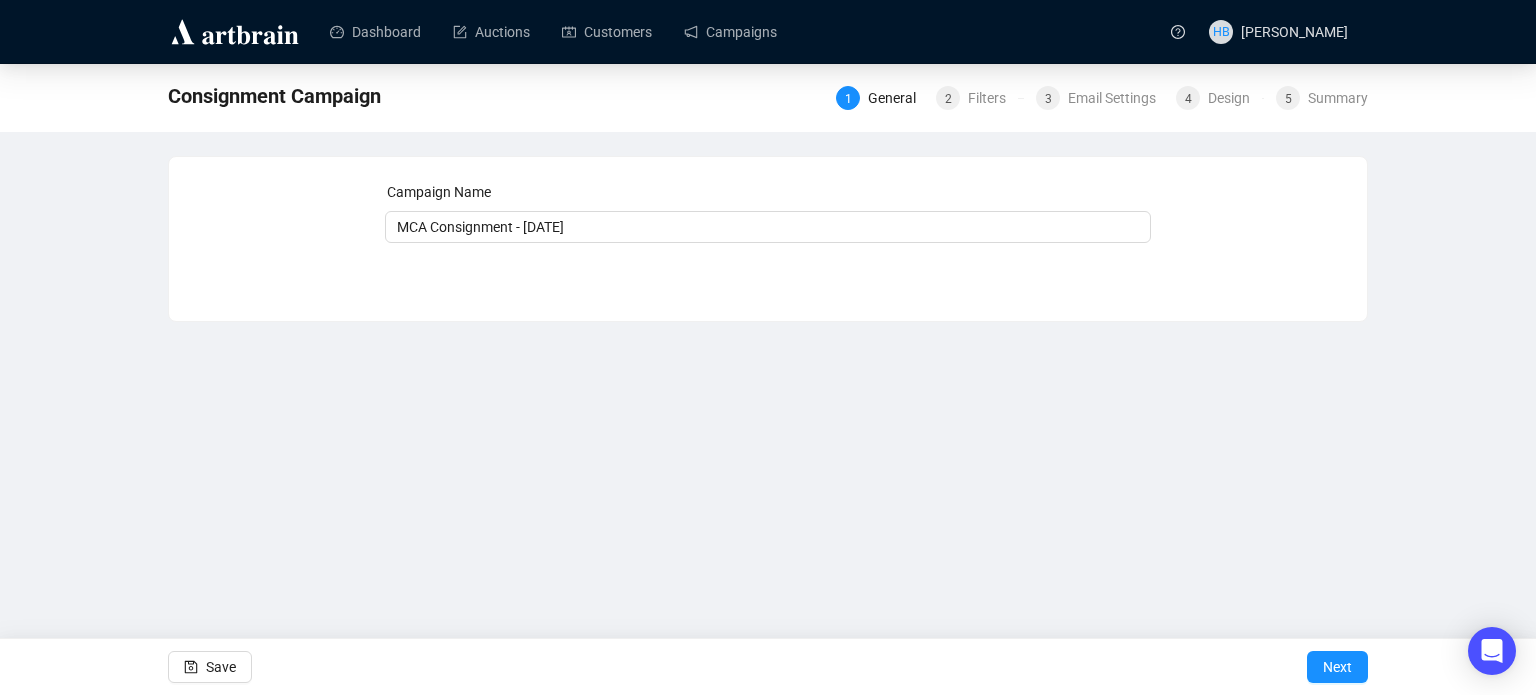 click on "Next" at bounding box center [1337, 667] 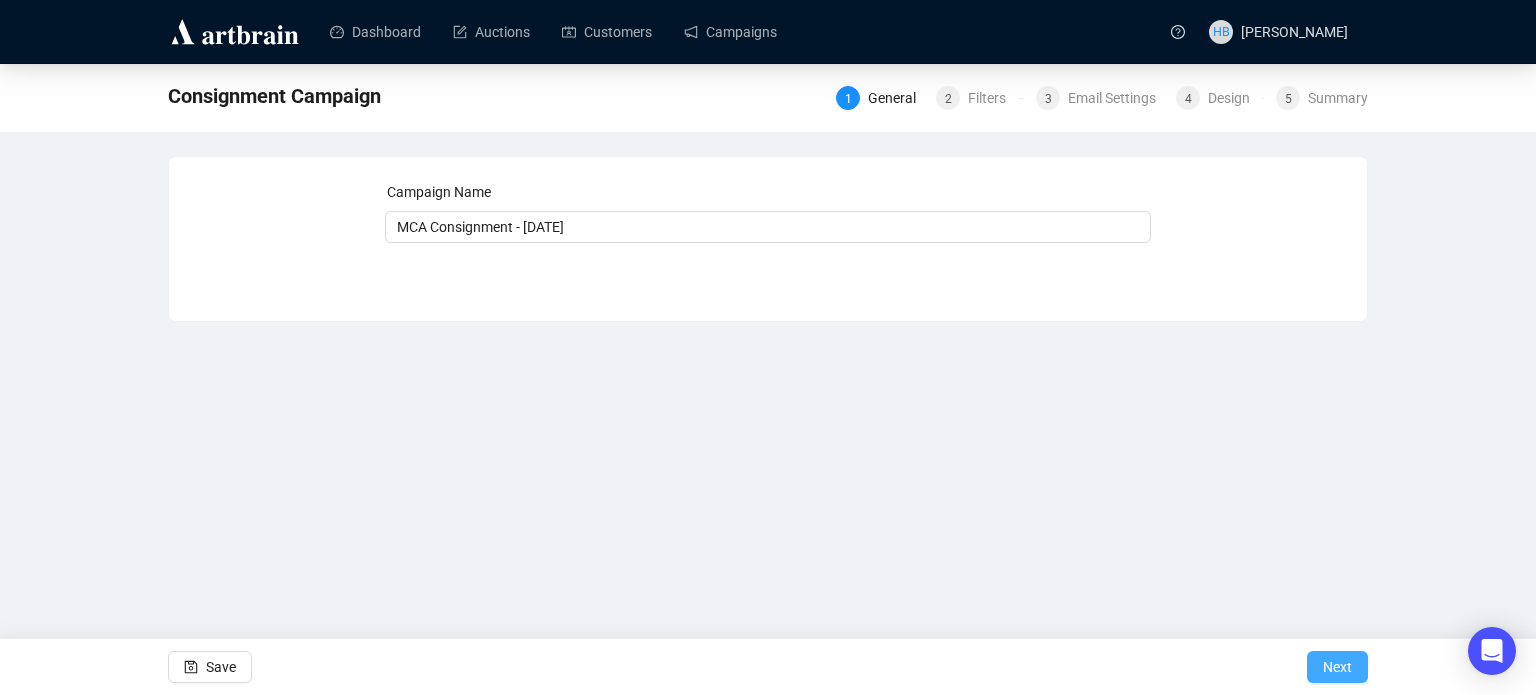 click on "Next" at bounding box center (1337, 667) 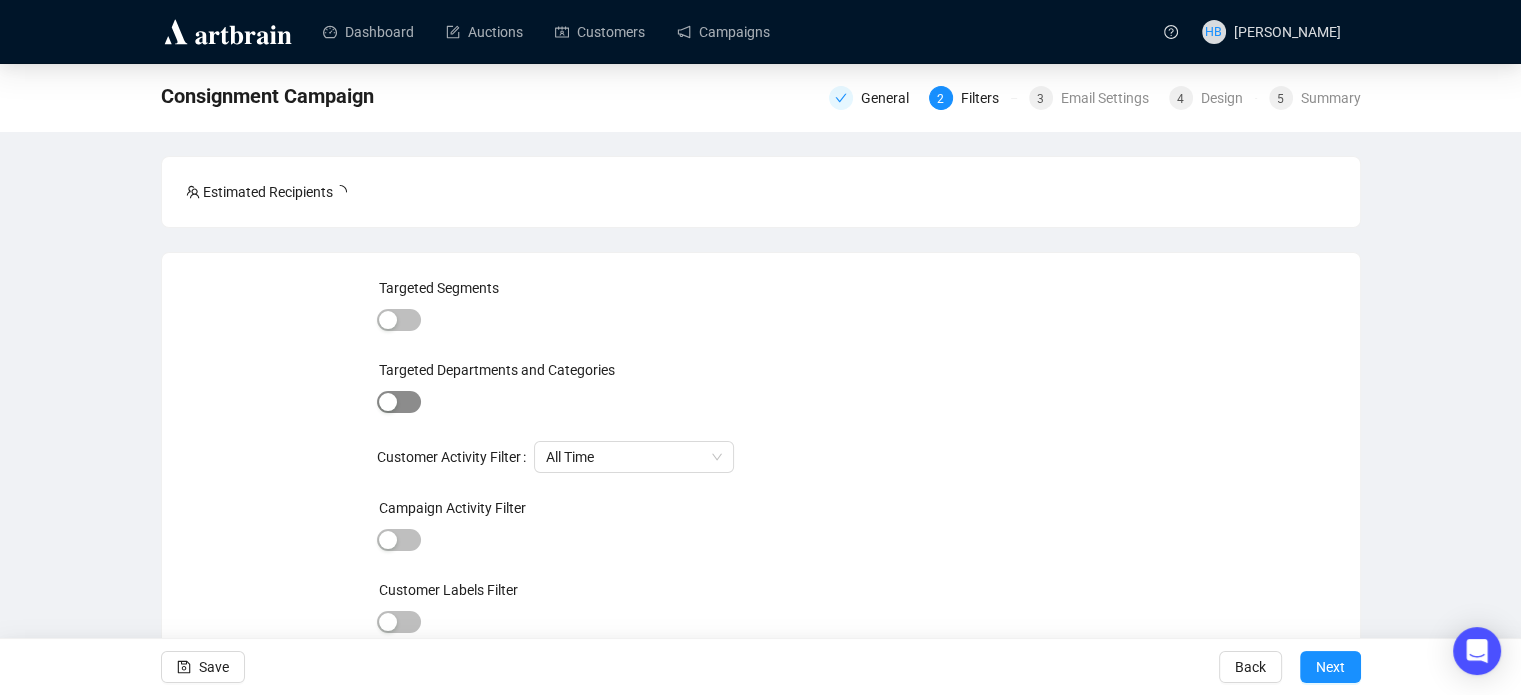 click at bounding box center [399, 402] 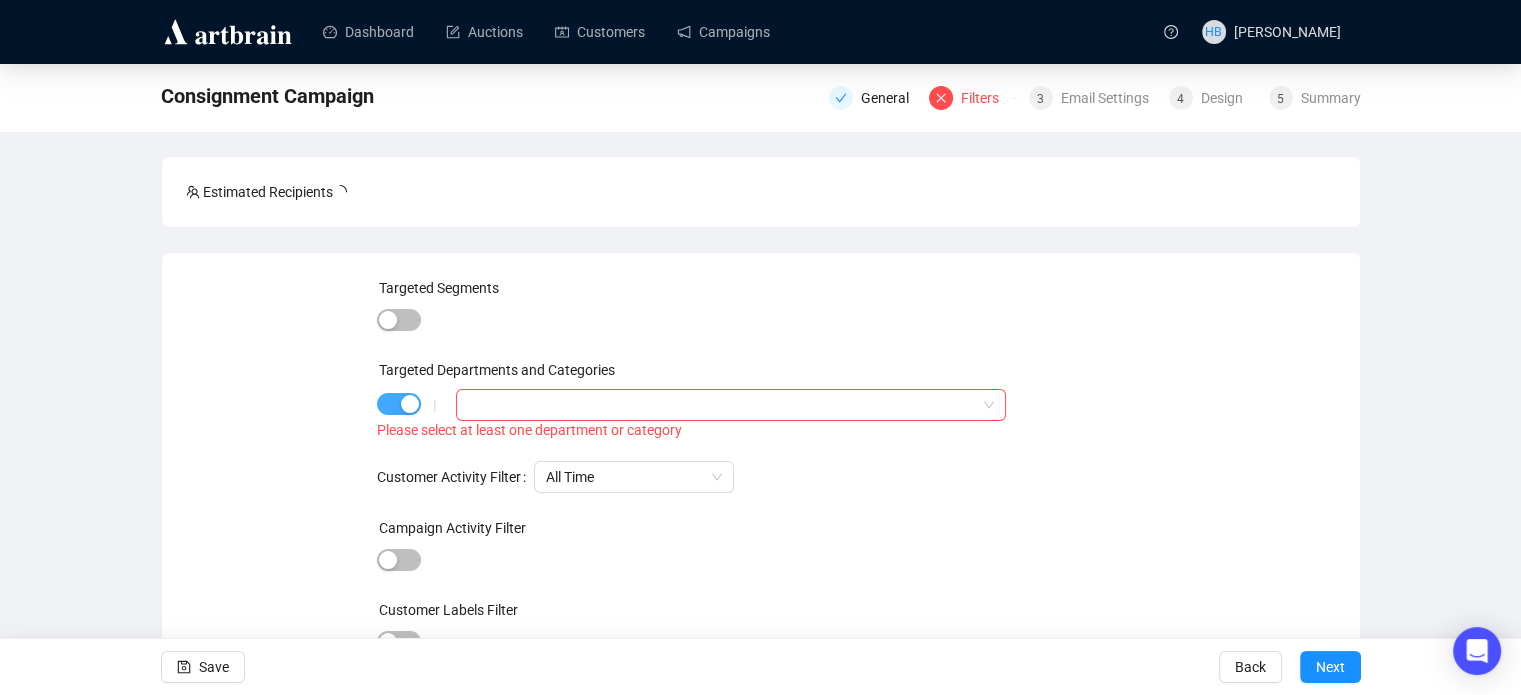 scroll, scrollTop: 18, scrollLeft: 0, axis: vertical 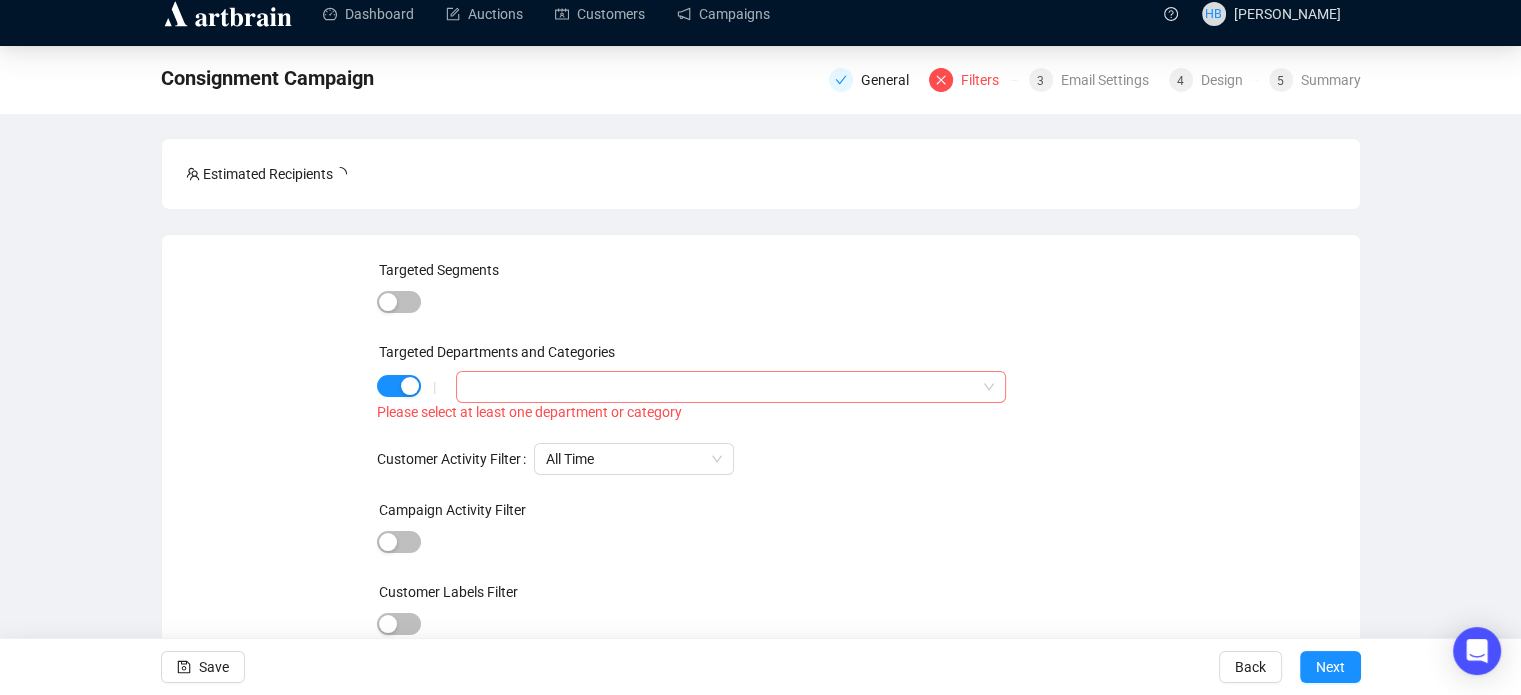 click at bounding box center (720, 387) 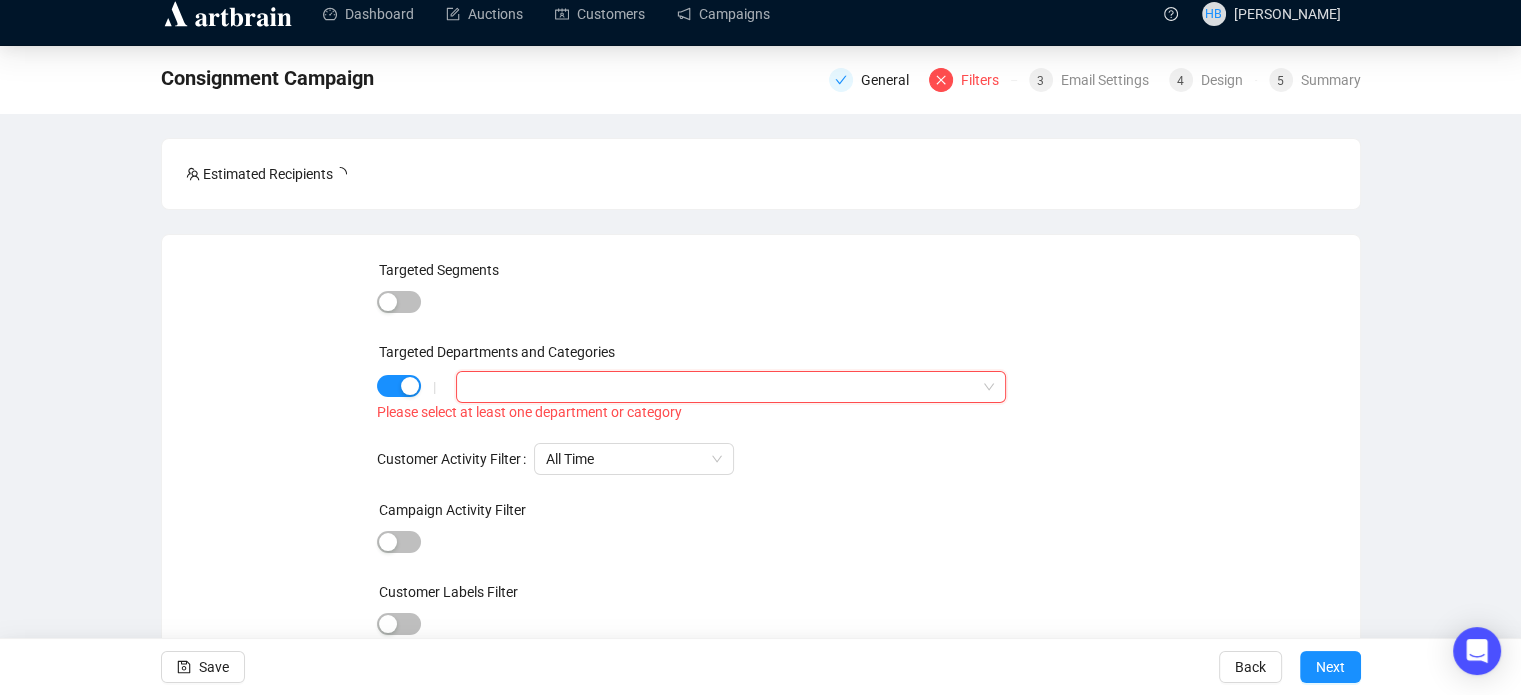 drag, startPoint x: 488, startPoint y: 398, endPoint x: 984, endPoint y: 385, distance: 496.17032 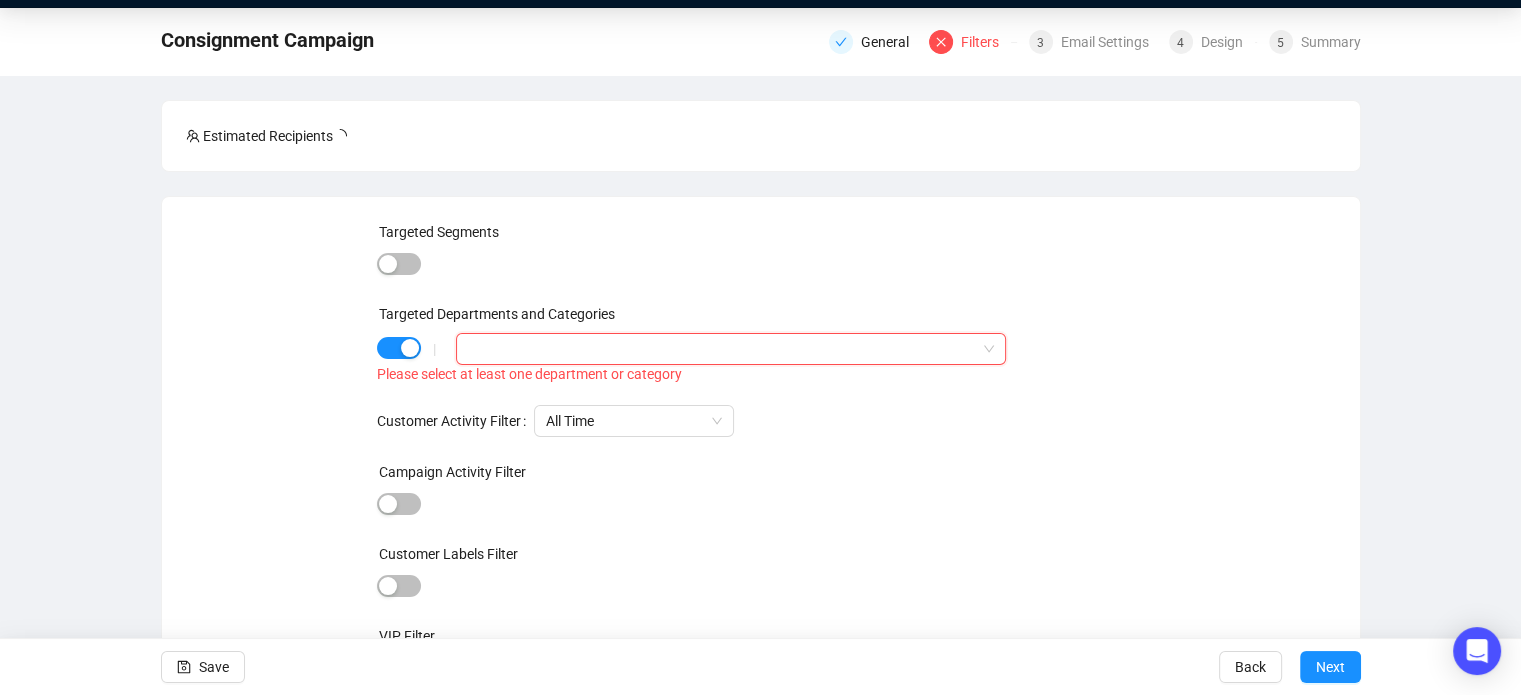 scroll, scrollTop: 62, scrollLeft: 0, axis: vertical 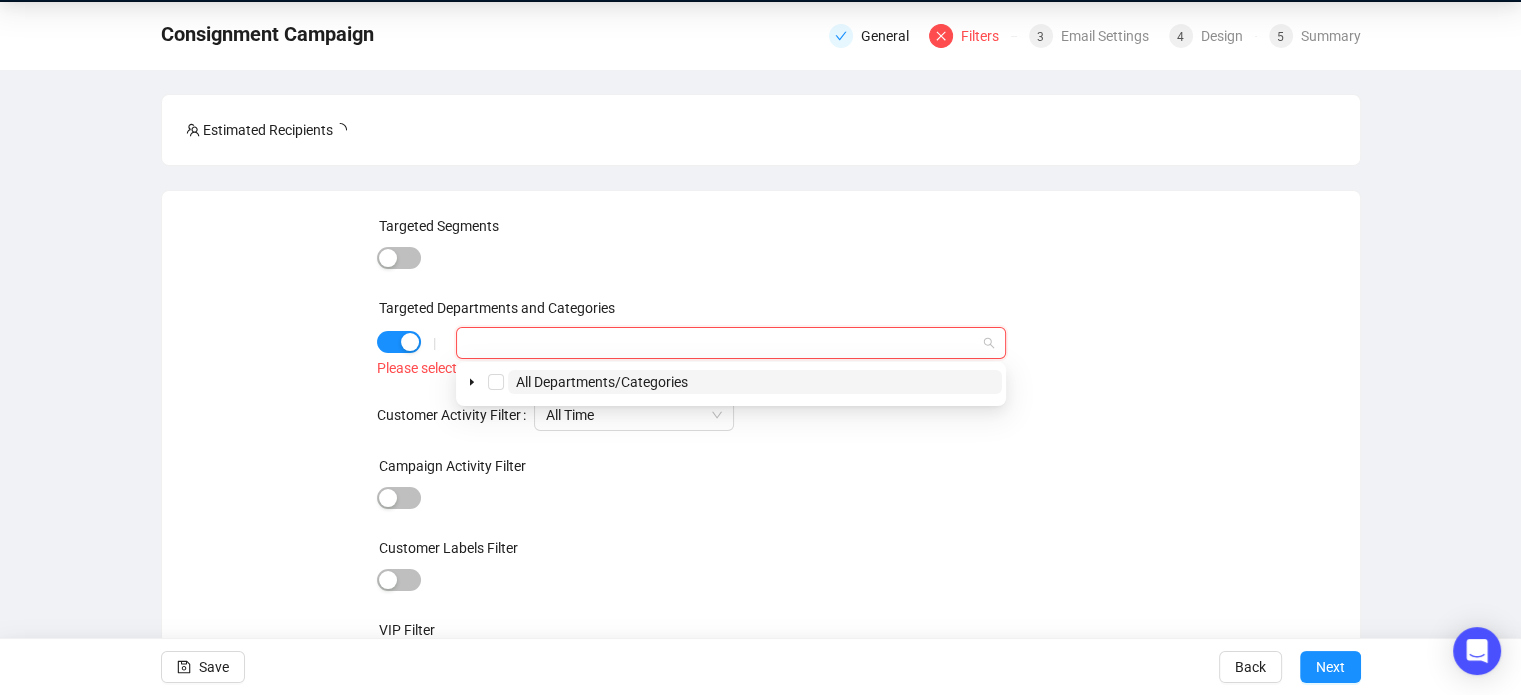 click at bounding box center (730, 343) 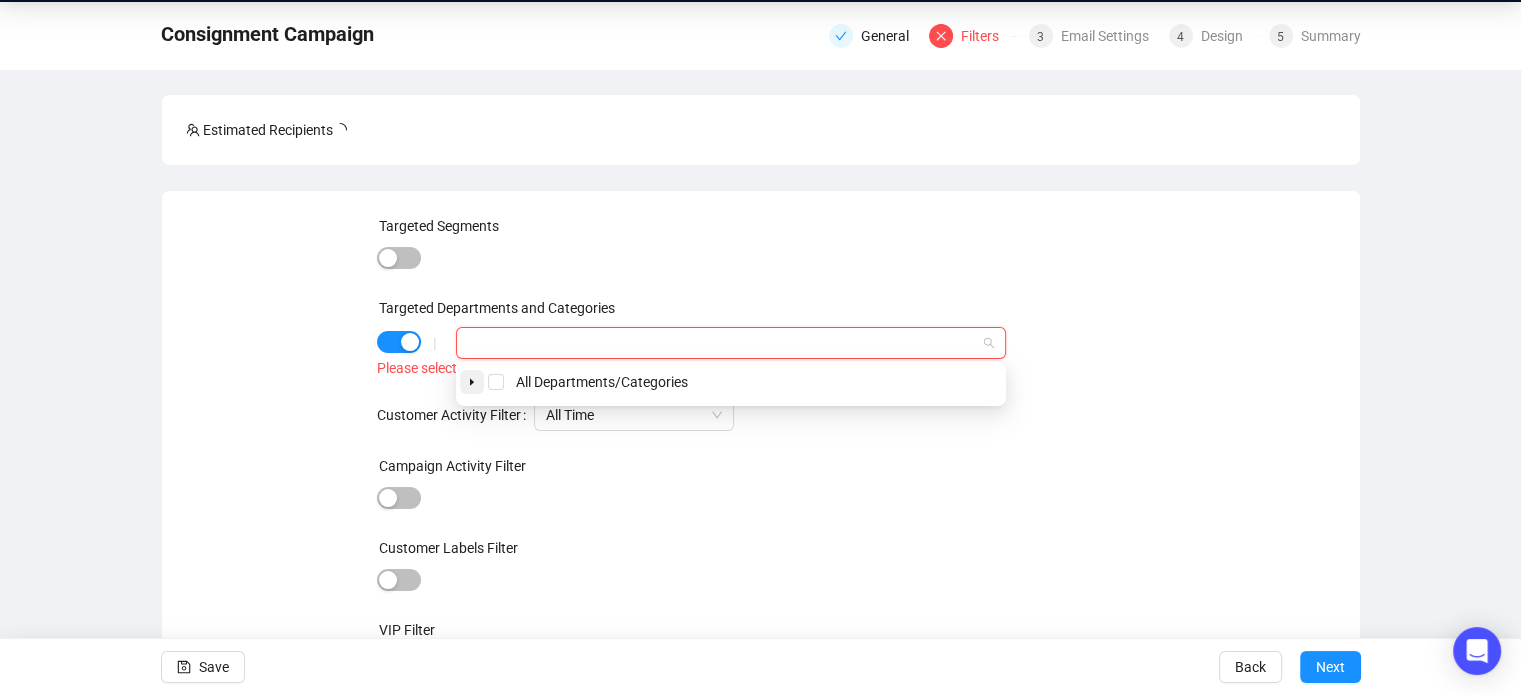 click 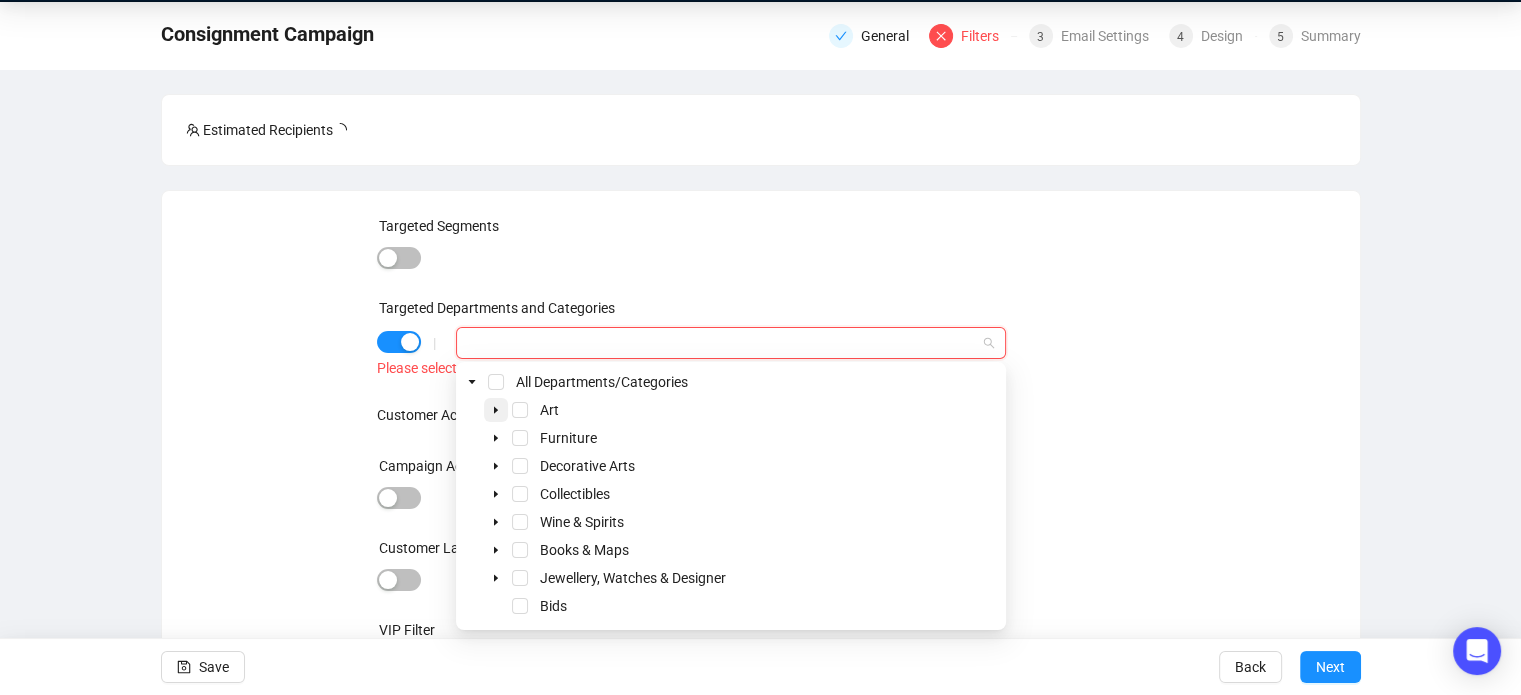 click 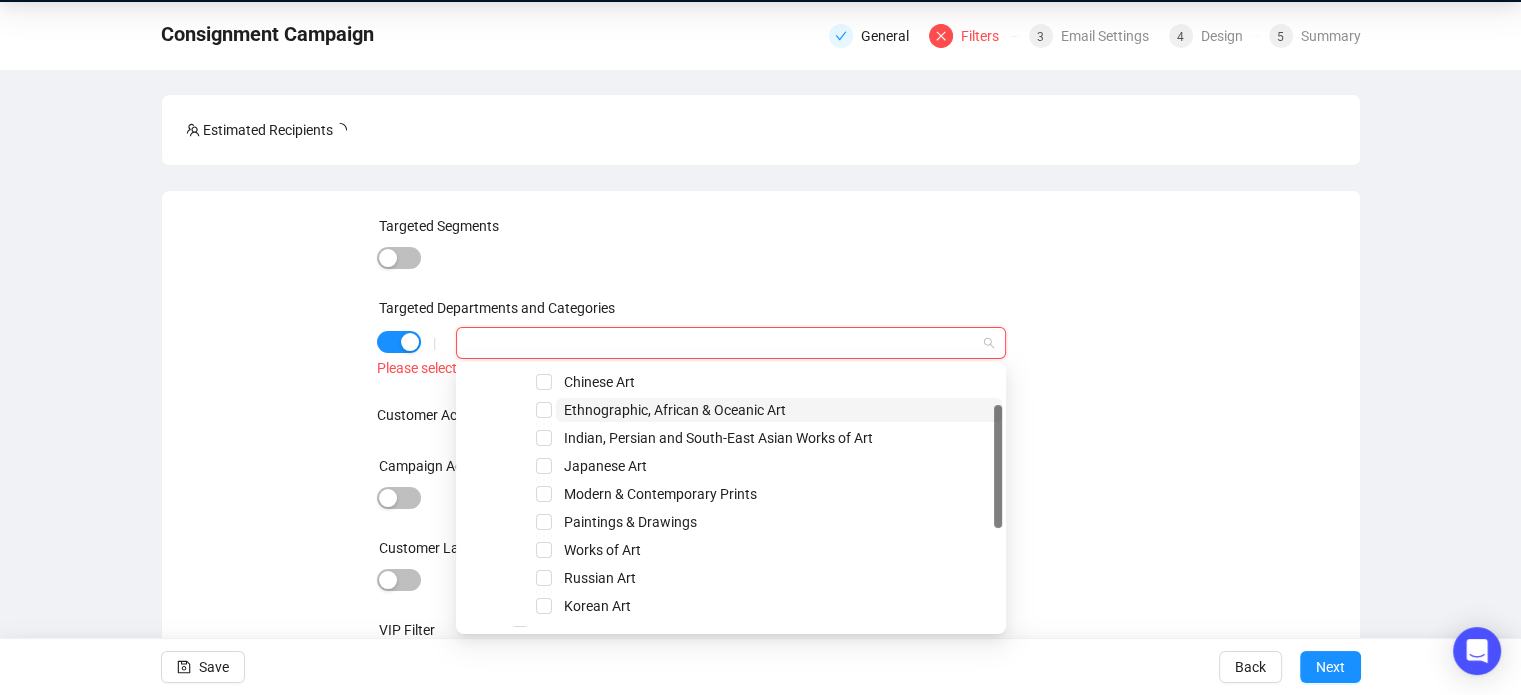 scroll, scrollTop: 100, scrollLeft: 0, axis: vertical 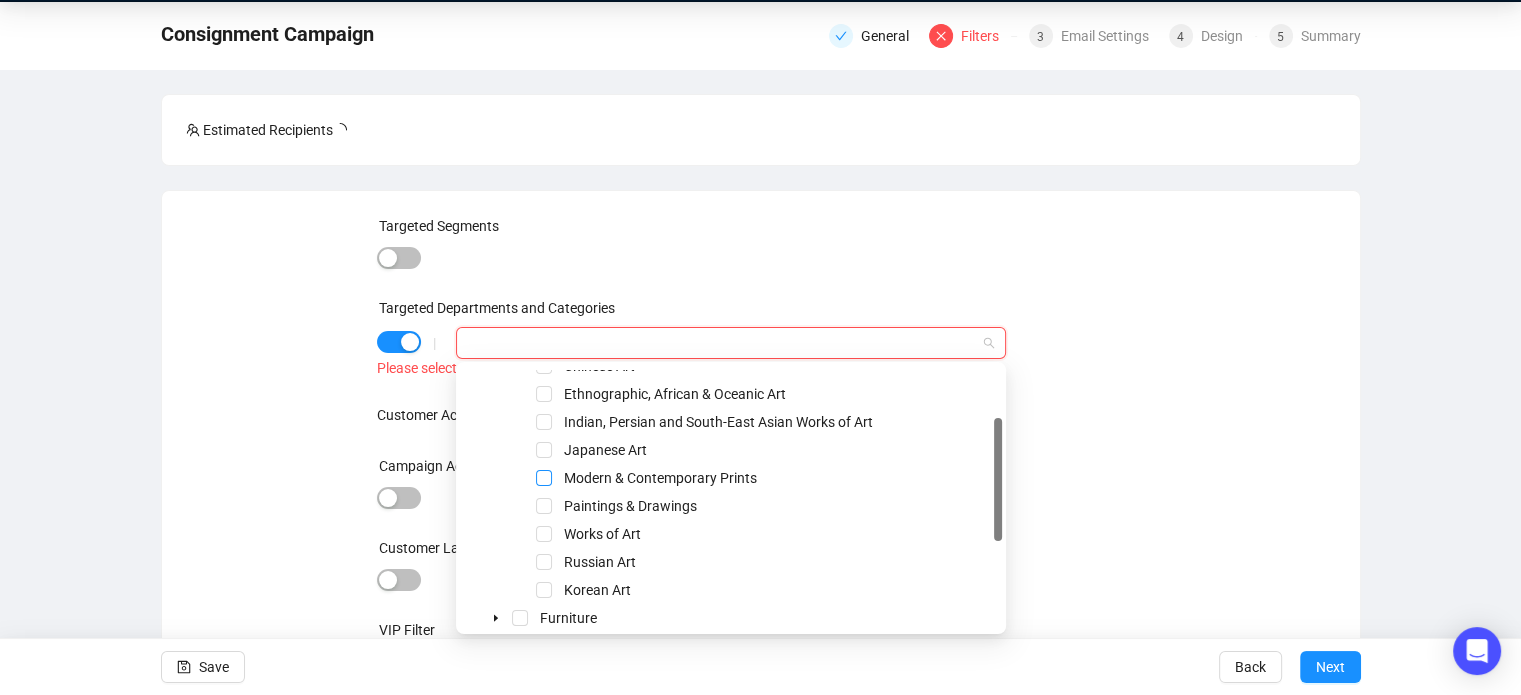 click at bounding box center [544, 478] 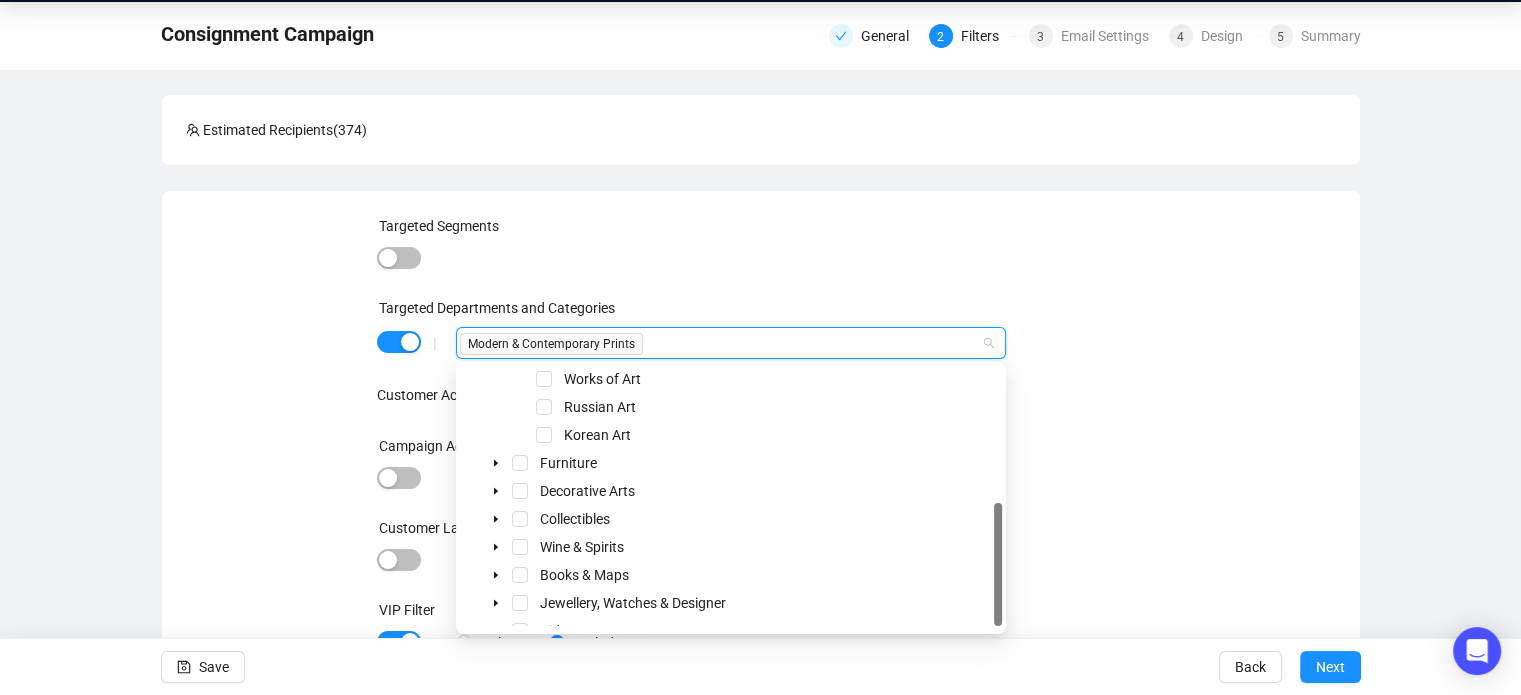 scroll, scrollTop: 276, scrollLeft: 0, axis: vertical 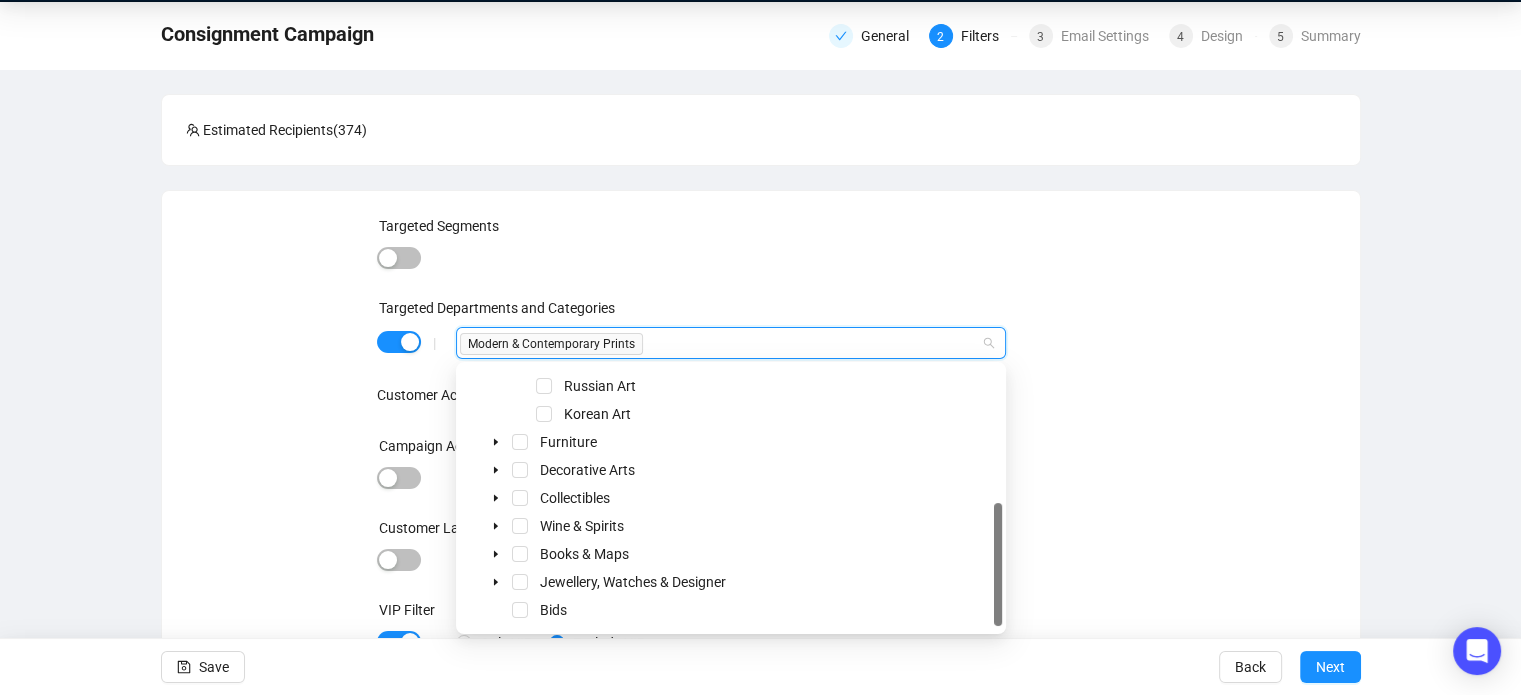 click on "Targeted Segments Targeted Departments and Categories | Modern & Contemporary Prints   Customer Activity Filter All Time Campaign Activity Filter Customer Labels Filter VIP Filter | Only VIP Exclude VIP Item Filters" at bounding box center (760, 483) 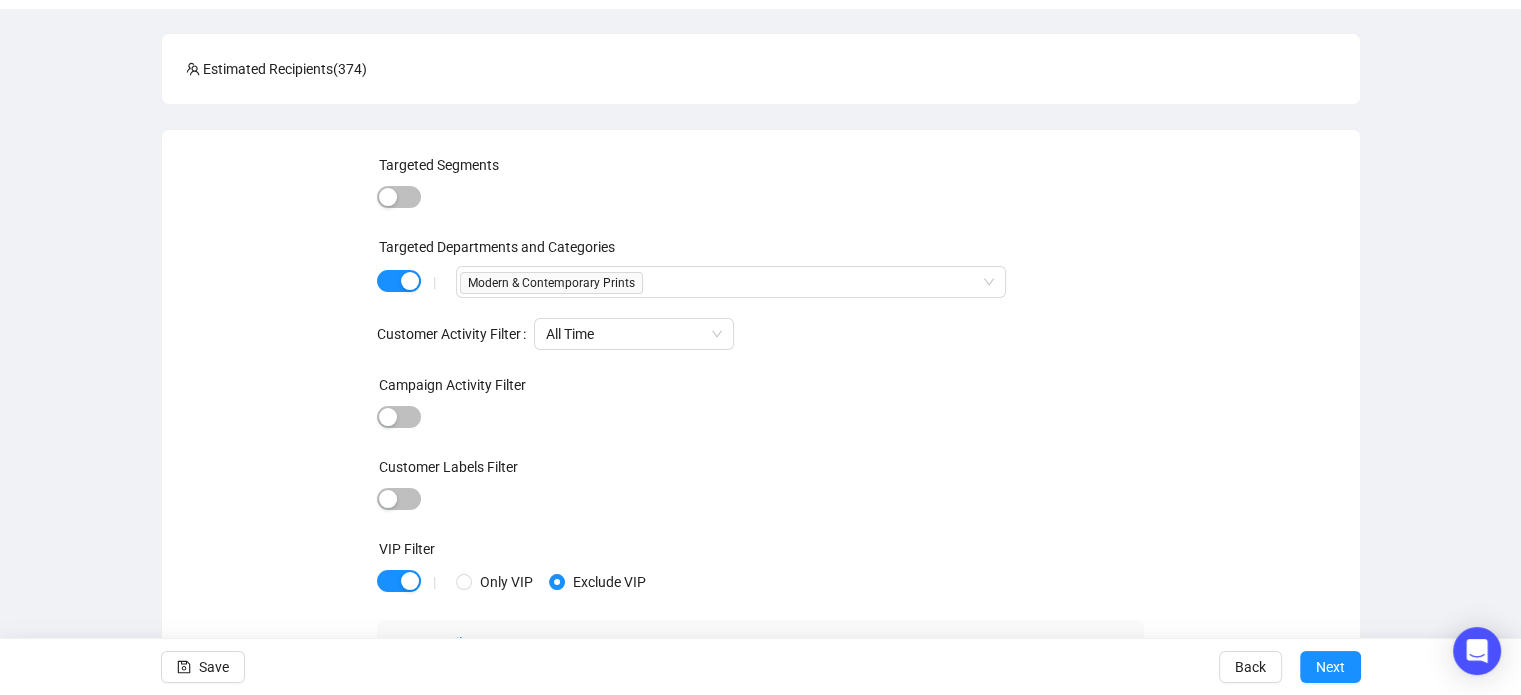 scroll, scrollTop: 141, scrollLeft: 0, axis: vertical 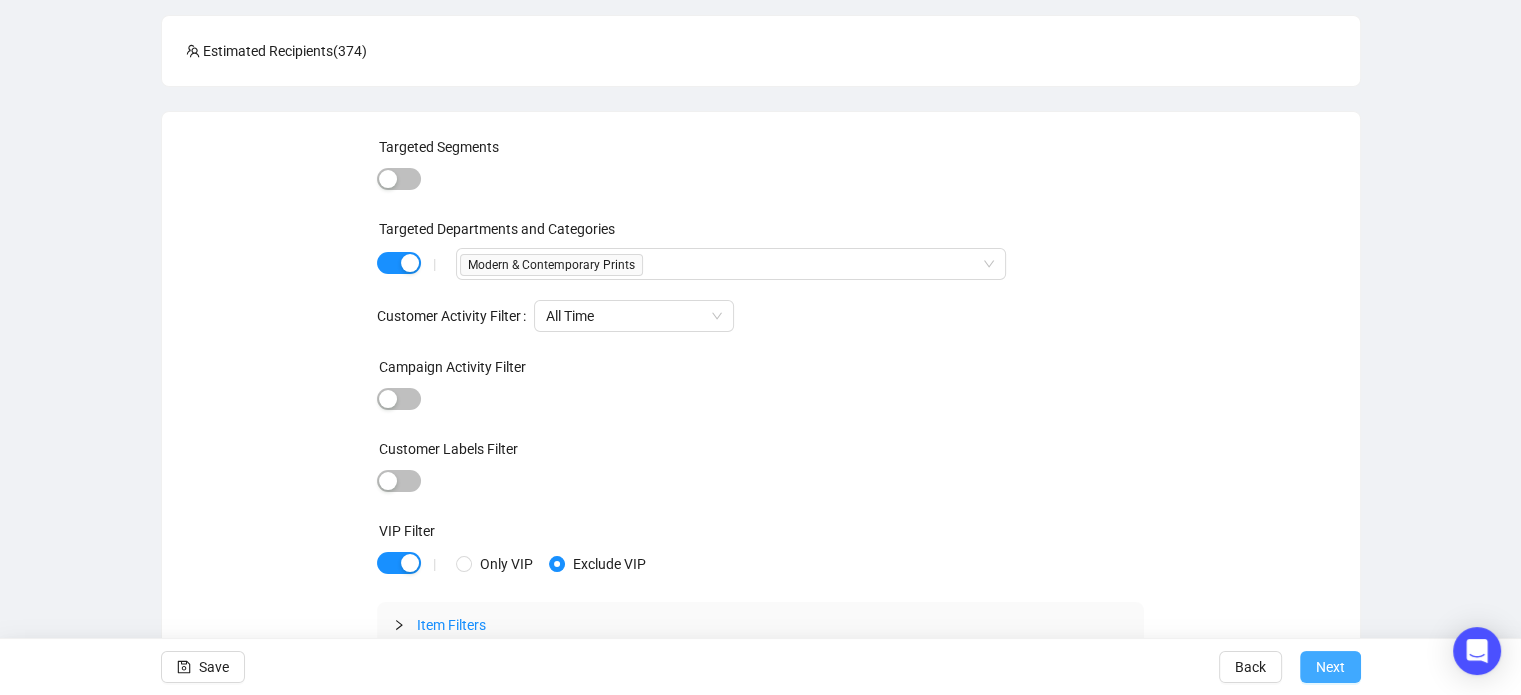 click on "Next" at bounding box center (1330, 667) 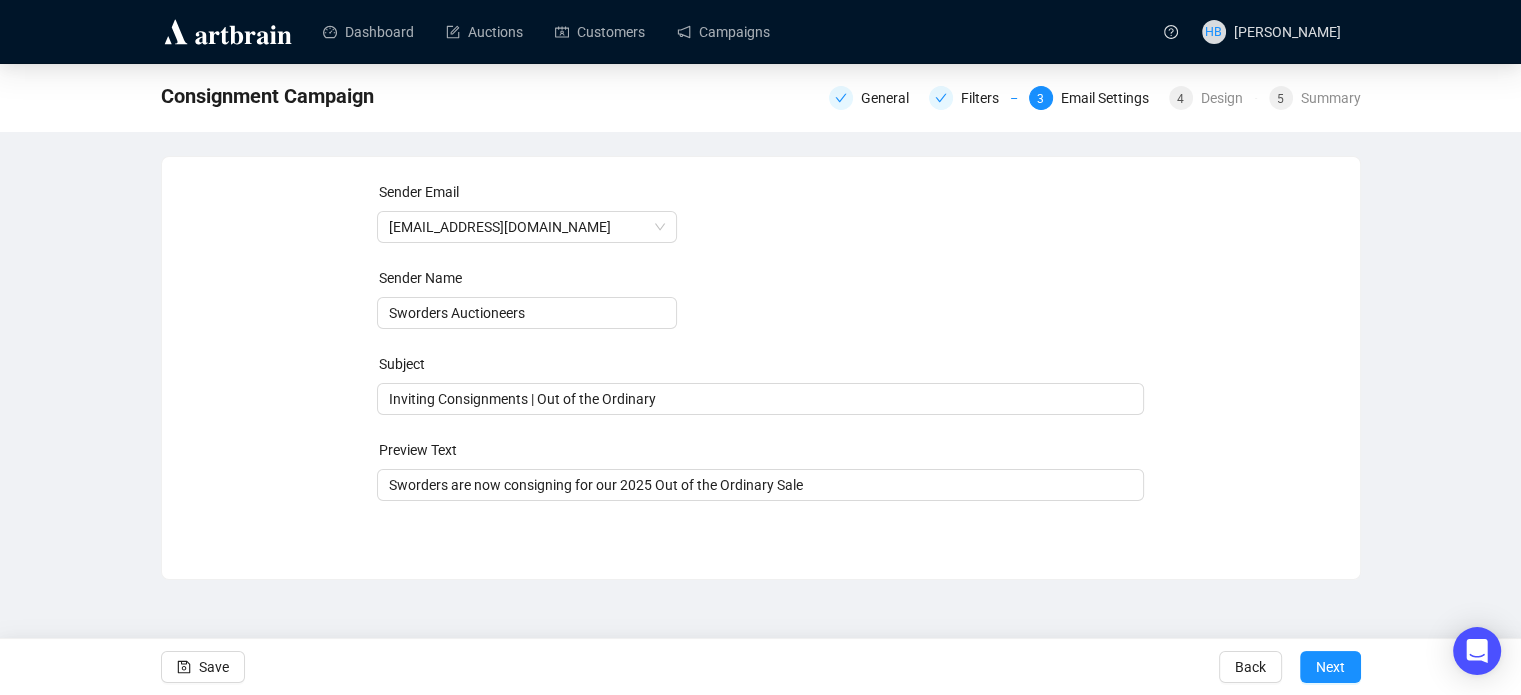 scroll, scrollTop: 0, scrollLeft: 0, axis: both 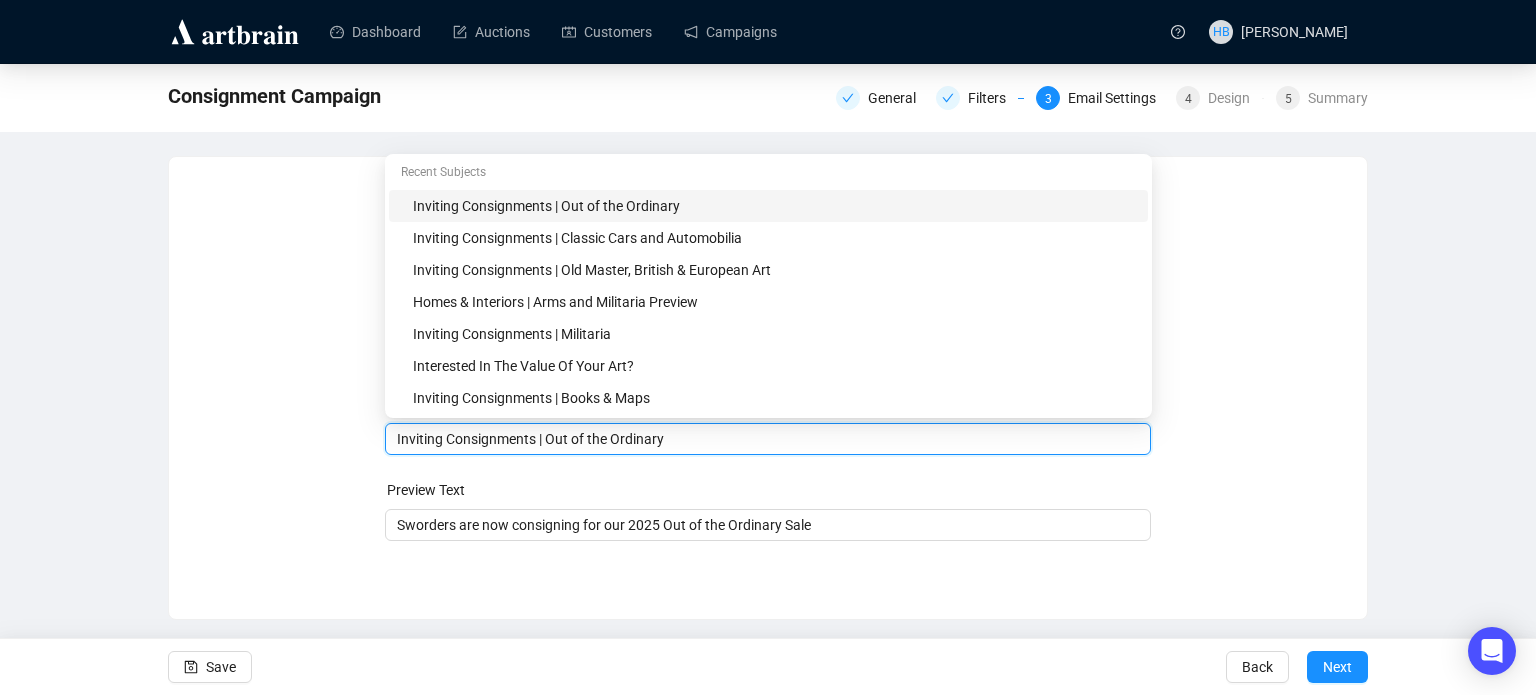 drag, startPoint x: 704, startPoint y: 407, endPoint x: 549, endPoint y: 446, distance: 159.83116 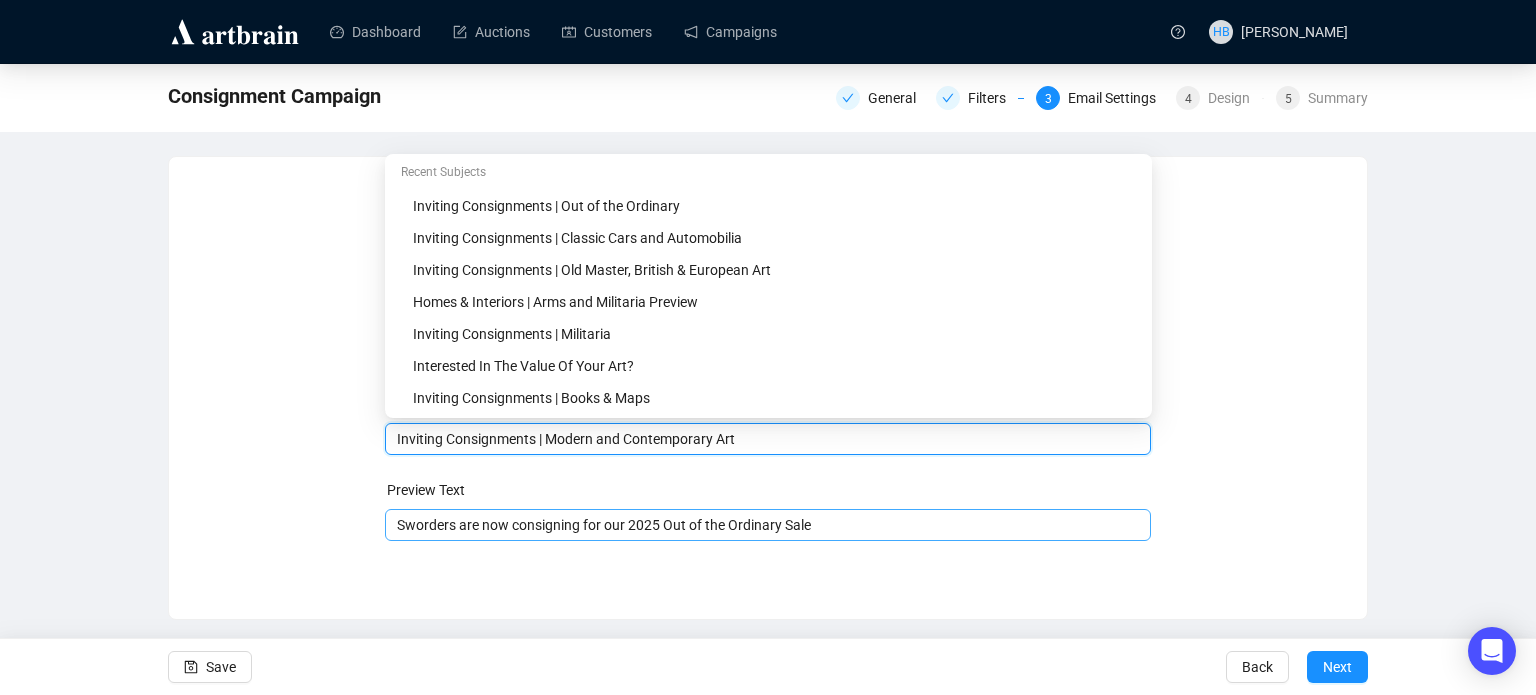 type on "Inviting Consignments | Modern and Contemporary Art" 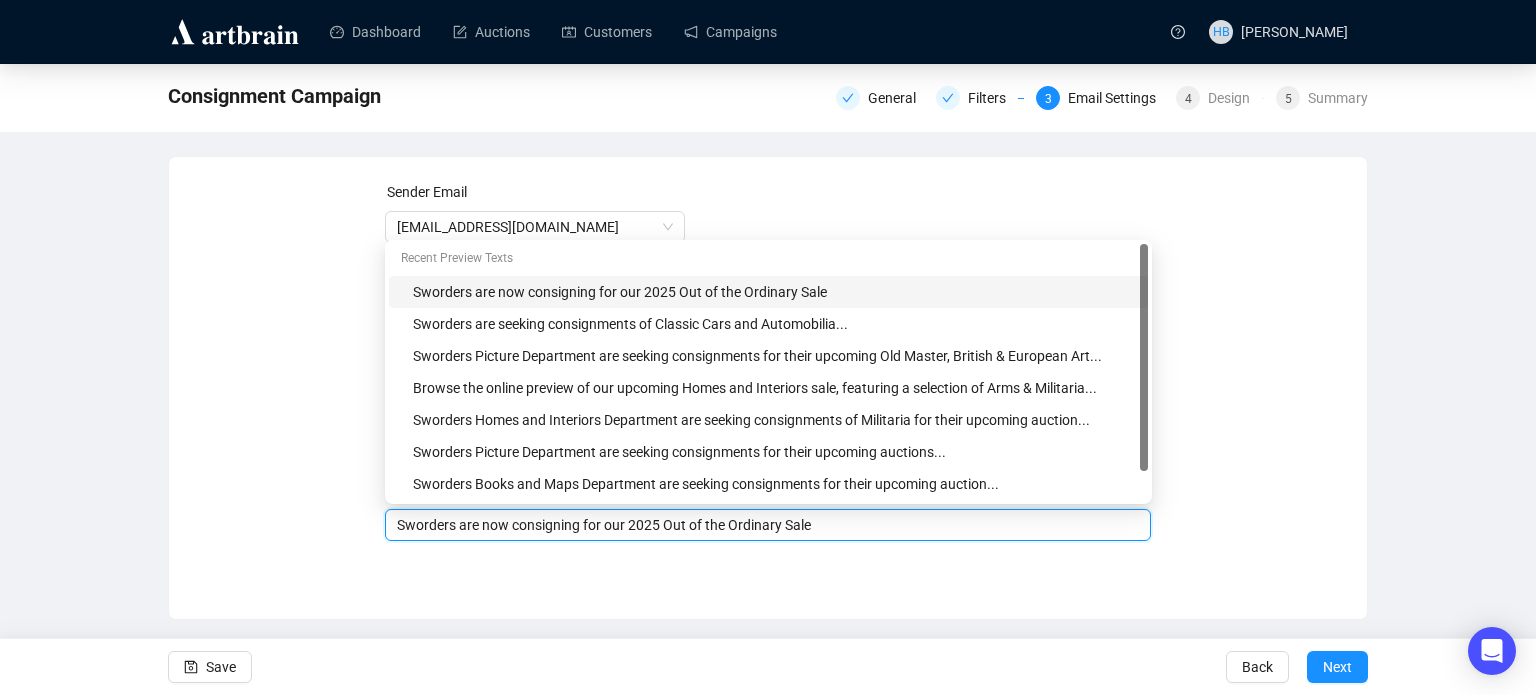 click on "Sworders are now consigning for our 2025 Out of the Ordinary Sale" at bounding box center (768, 525) 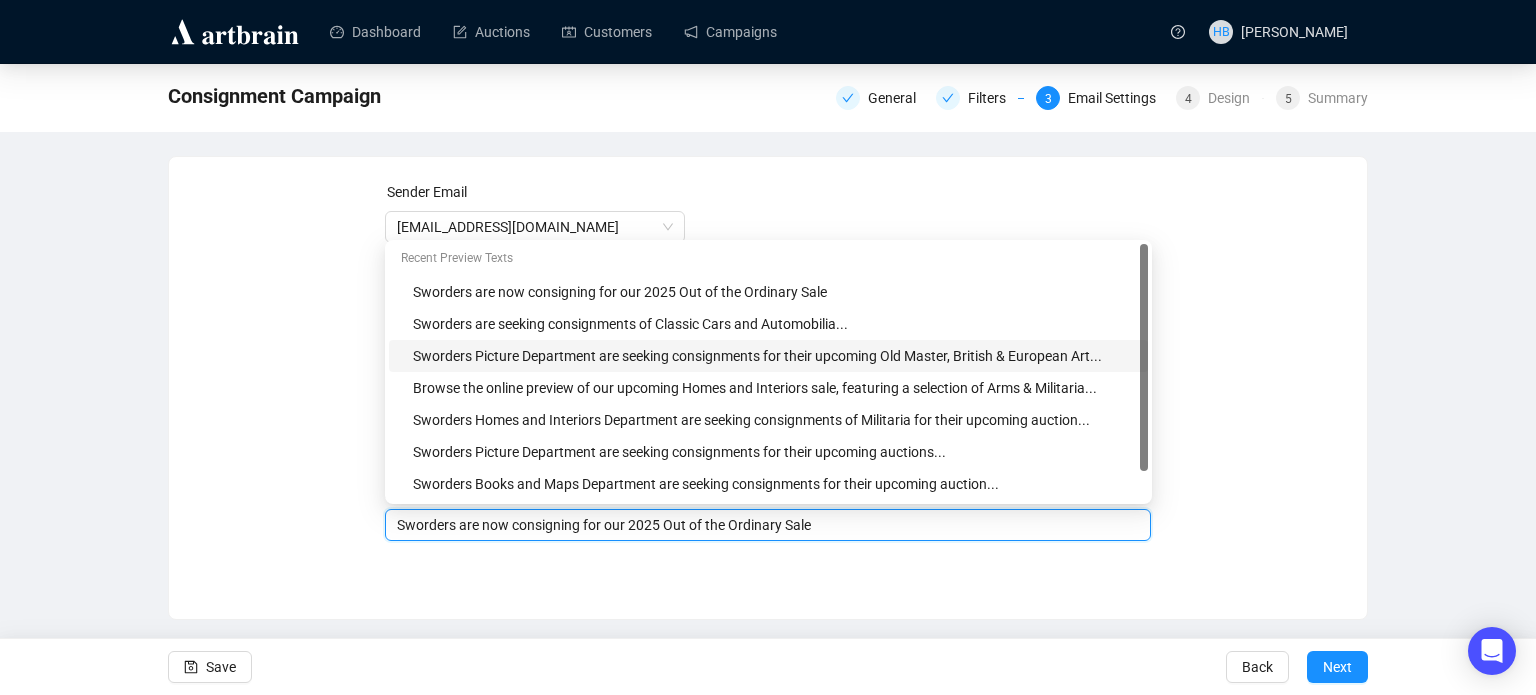 click on "Sworders Picture Department are seeking consignments for their upcoming Old Master, British & European Art..." at bounding box center [774, 356] 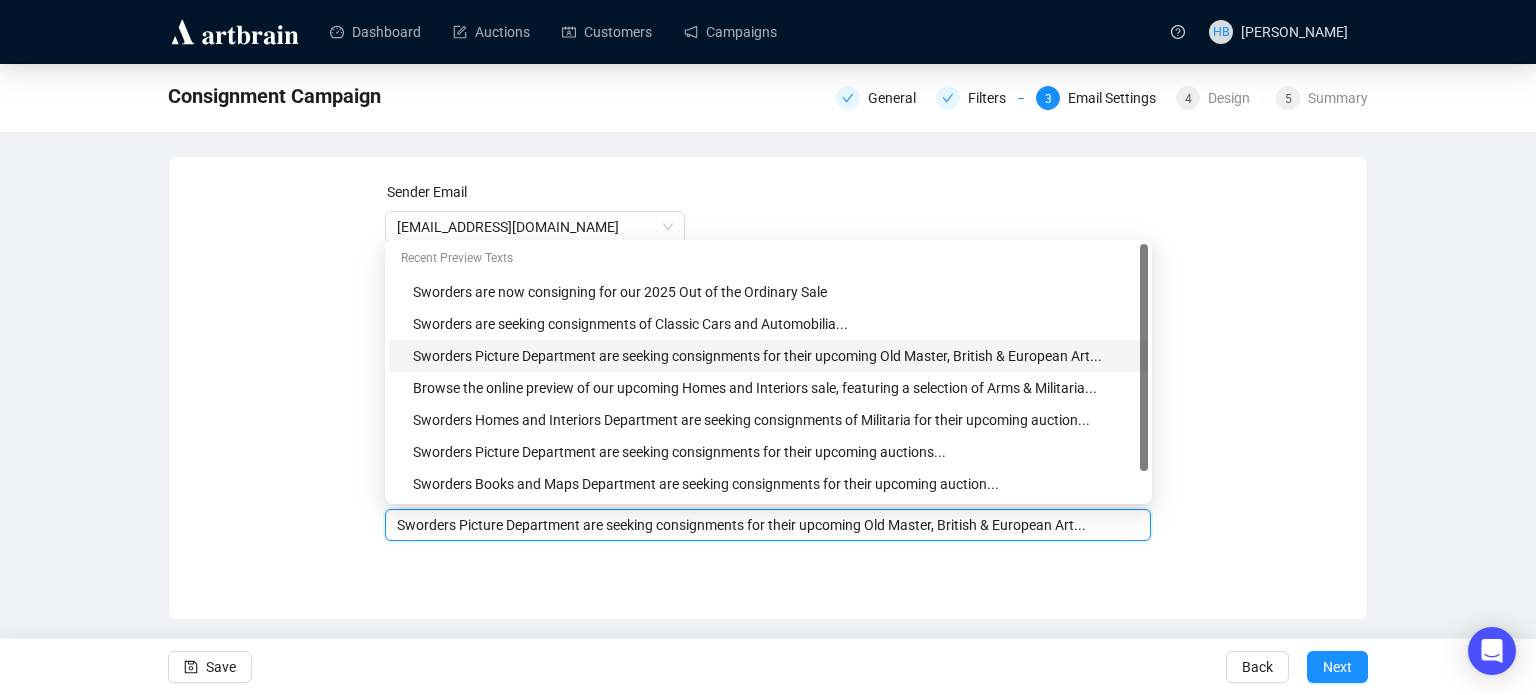 drag, startPoint x: 1103, startPoint y: 530, endPoint x: 868, endPoint y: 543, distance: 235.3593 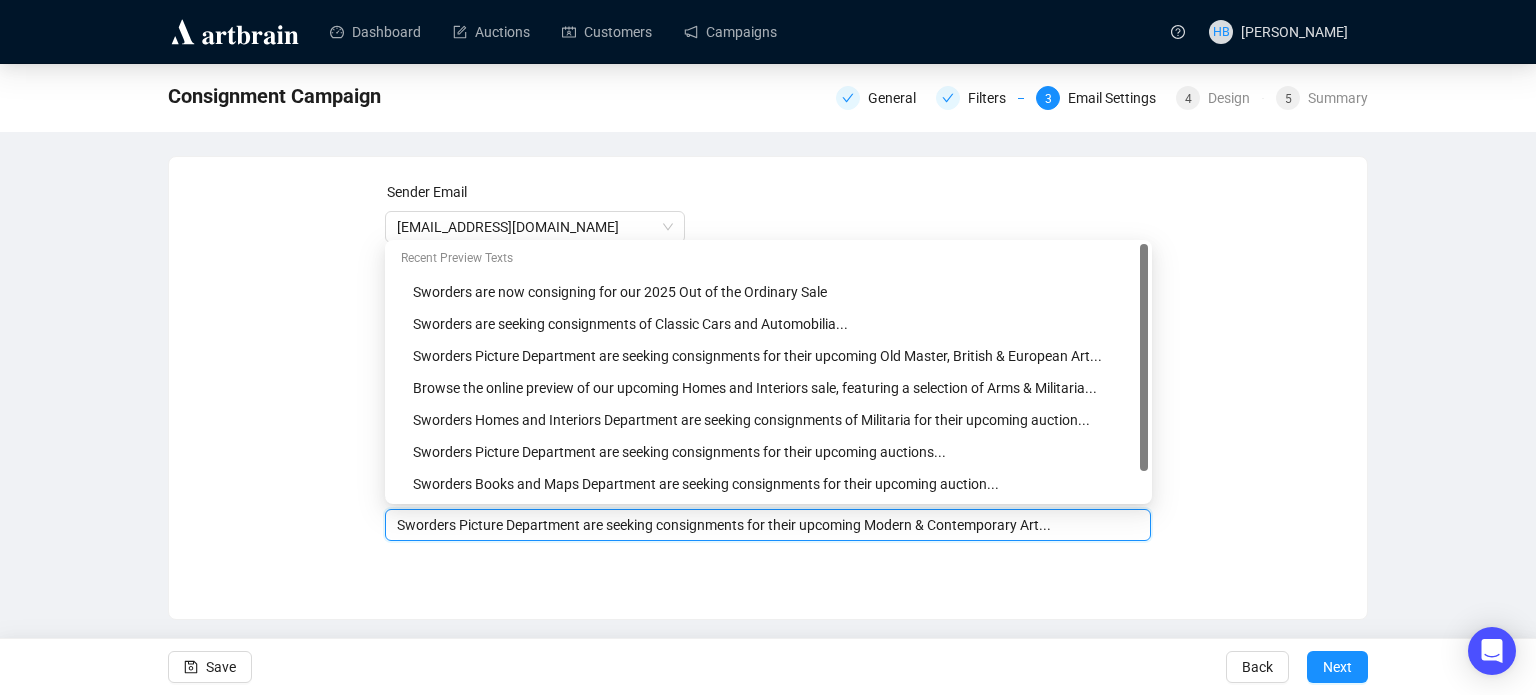 type on "Sworders Picture Department are seeking consignments for their upcoming Modern & Contemporary Art..." 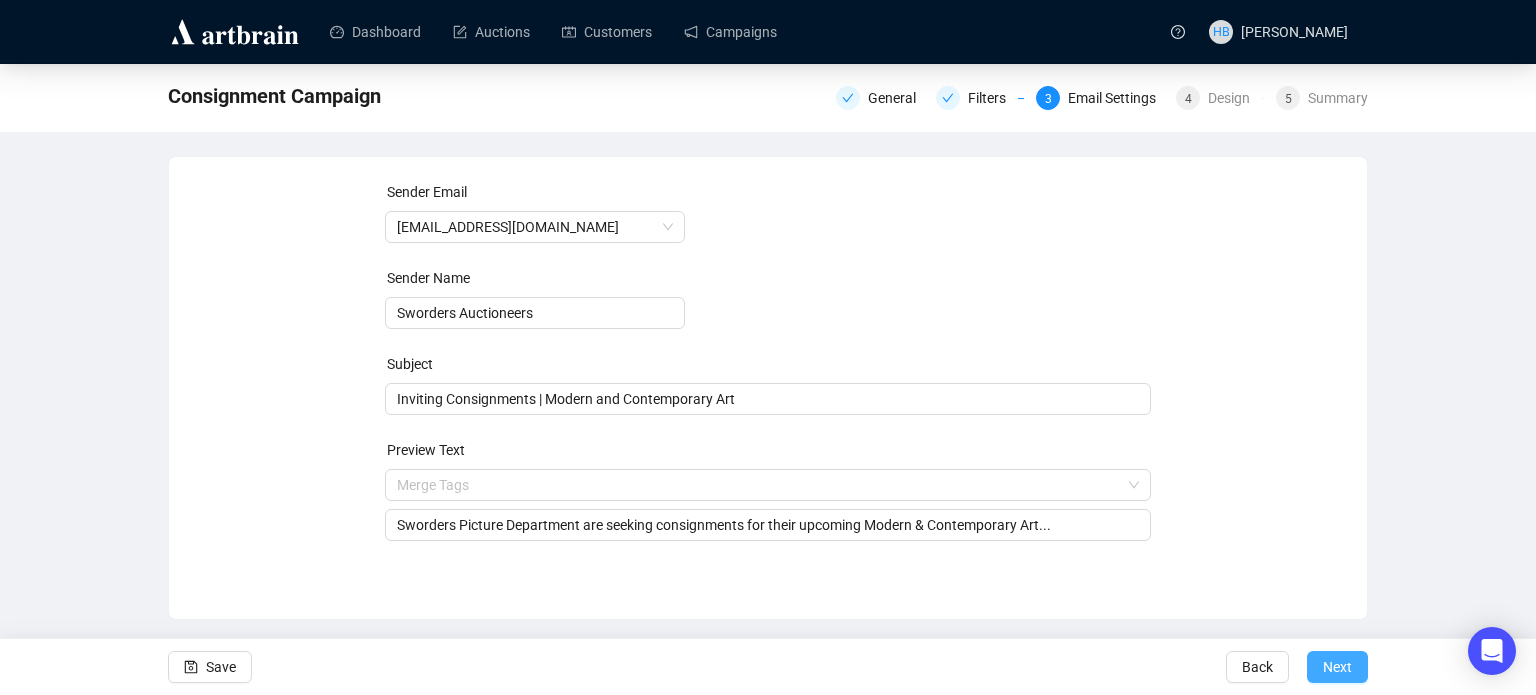 click on "Next" at bounding box center [1337, 667] 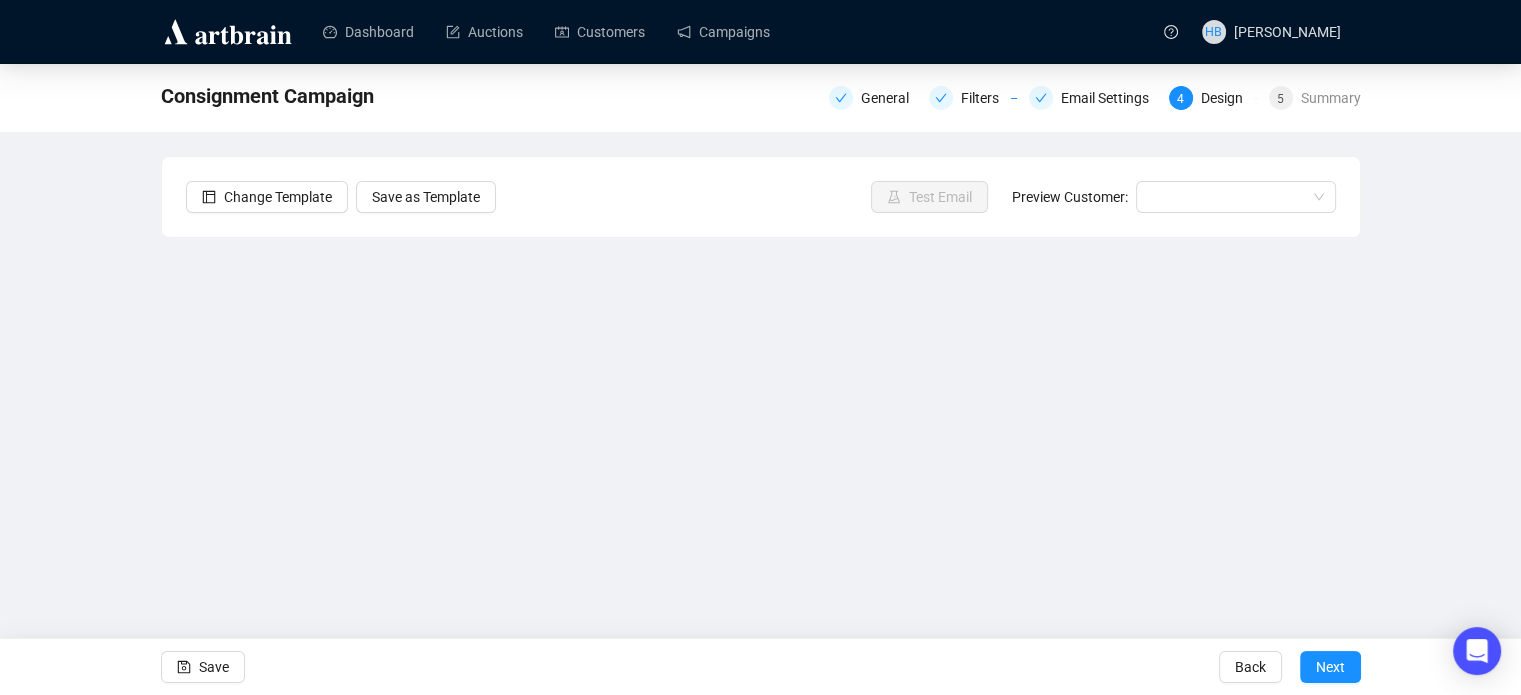 click on "Consignment Campaign General Filters Email Settings 4 Design 5 Summary Change Template Save as Template Test Email Preview Customer: Save Back Next" at bounding box center [760, 401] 